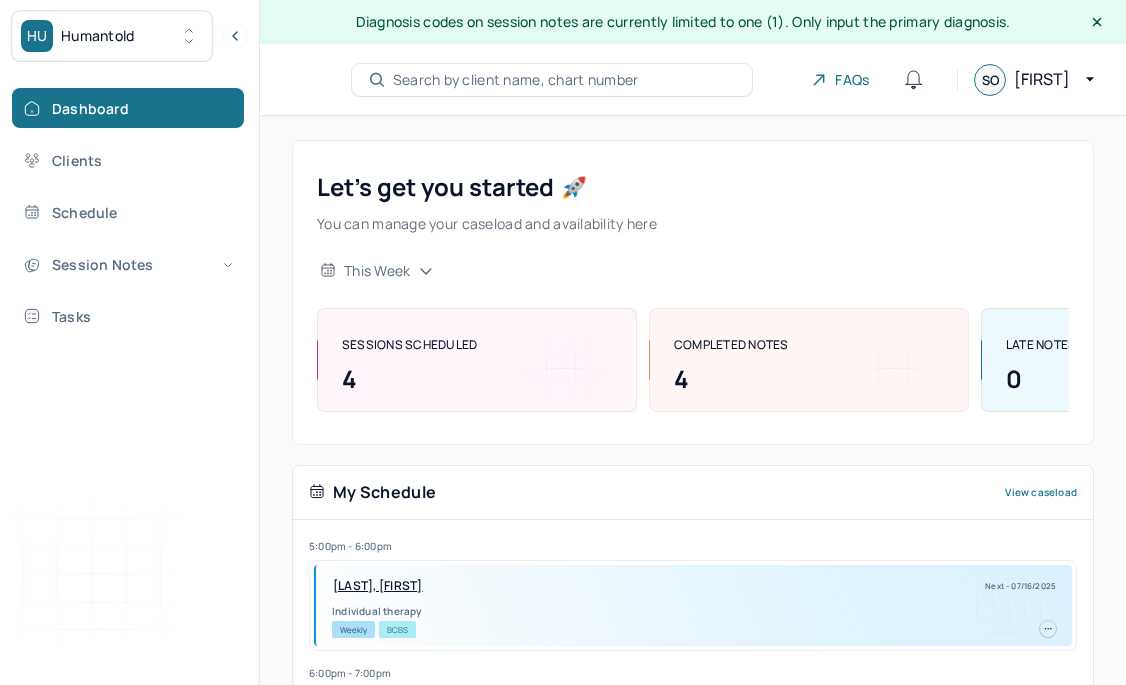 scroll, scrollTop: 361, scrollLeft: 0, axis: vertical 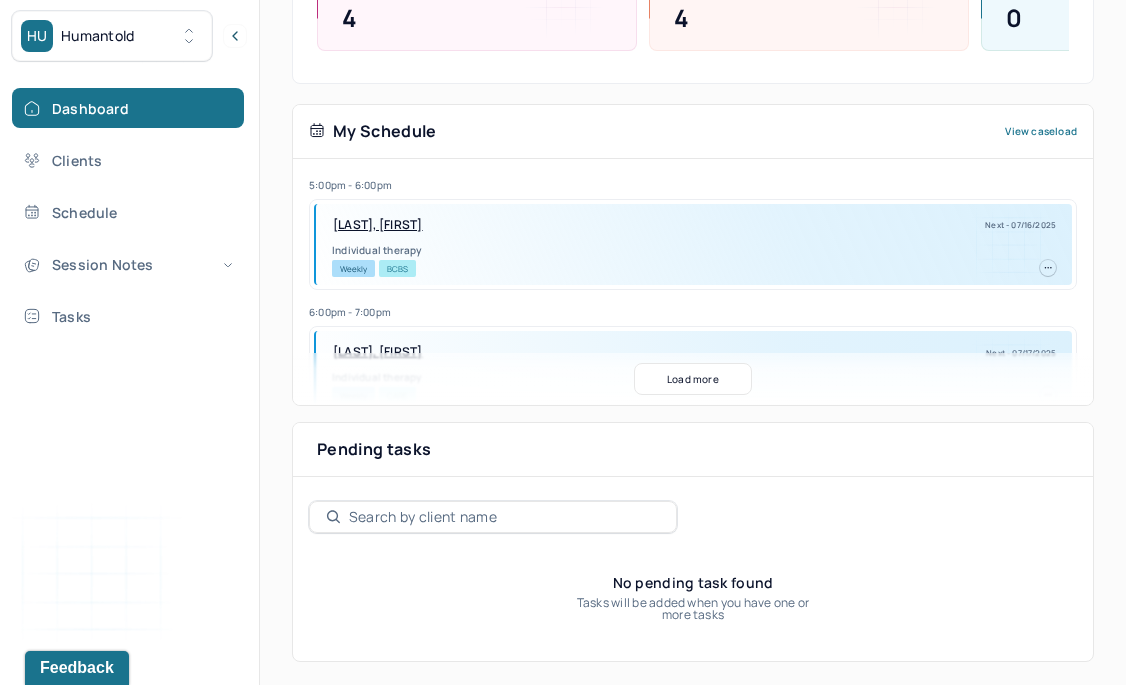 click on "[LAST], [FIRST]" at bounding box center [378, 225] 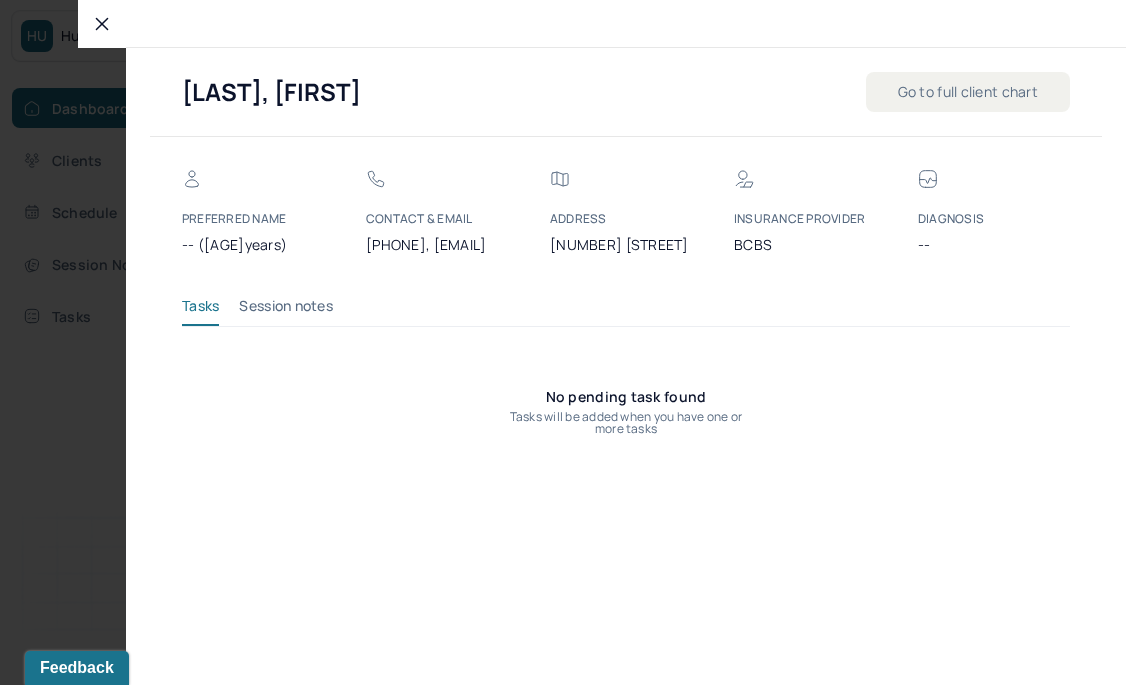 click on "Go to full client chart" at bounding box center [968, 92] 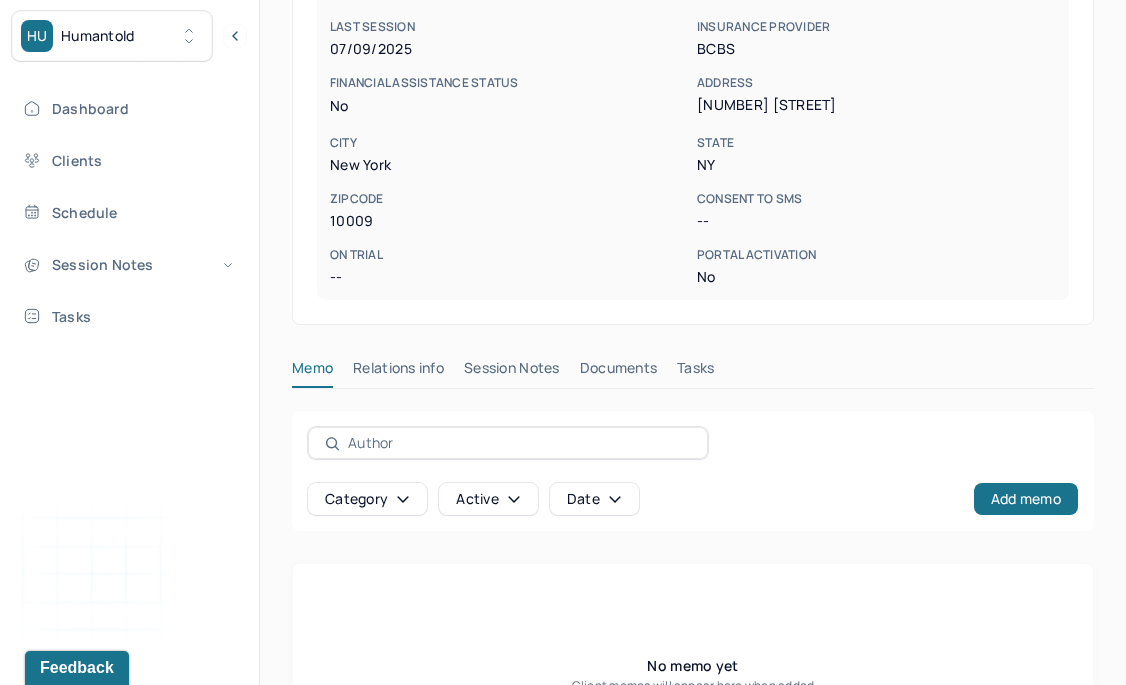 scroll, scrollTop: 569, scrollLeft: 0, axis: vertical 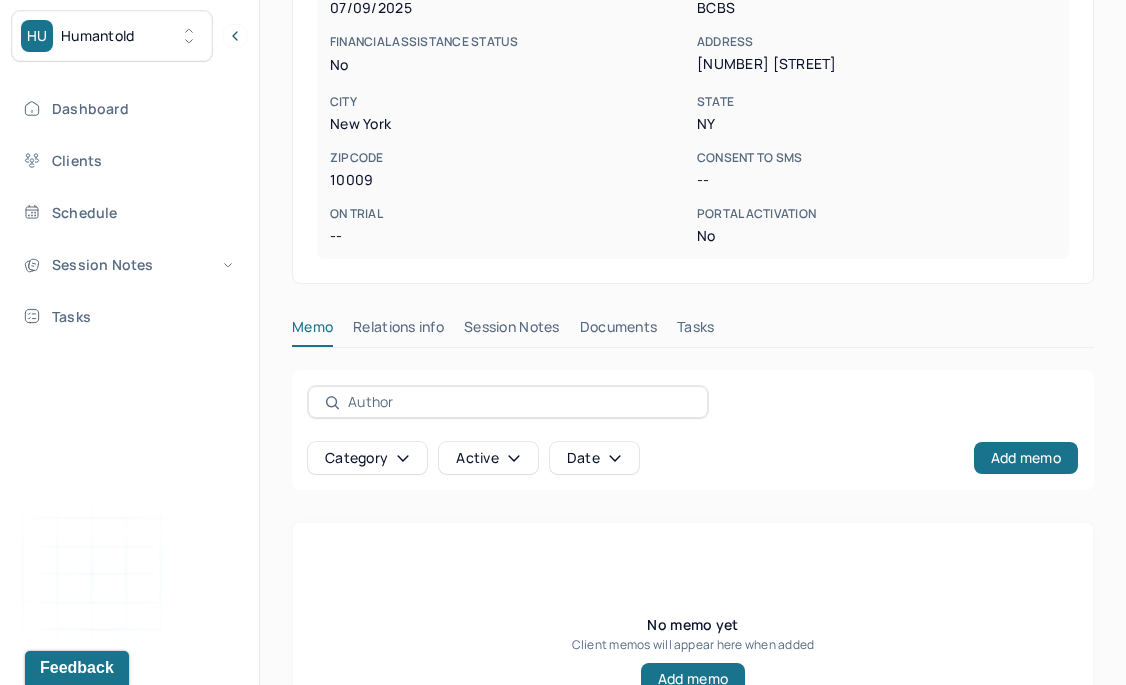 click on "Session Notes" at bounding box center [512, 331] 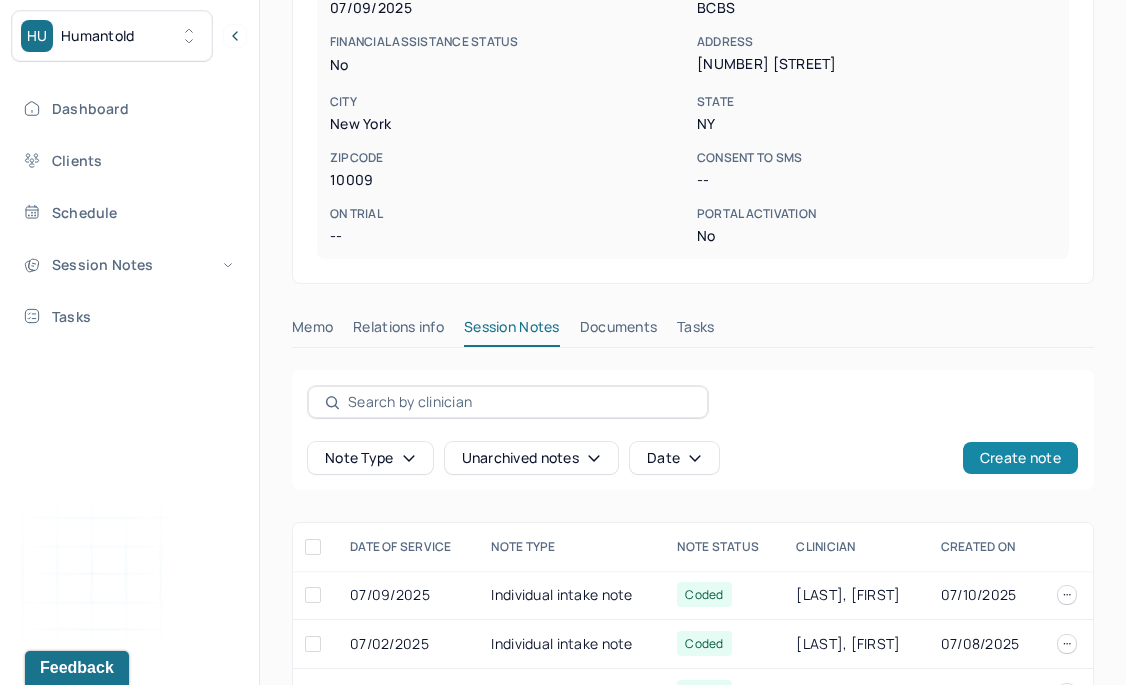 click on "Create note" at bounding box center (1020, 458) 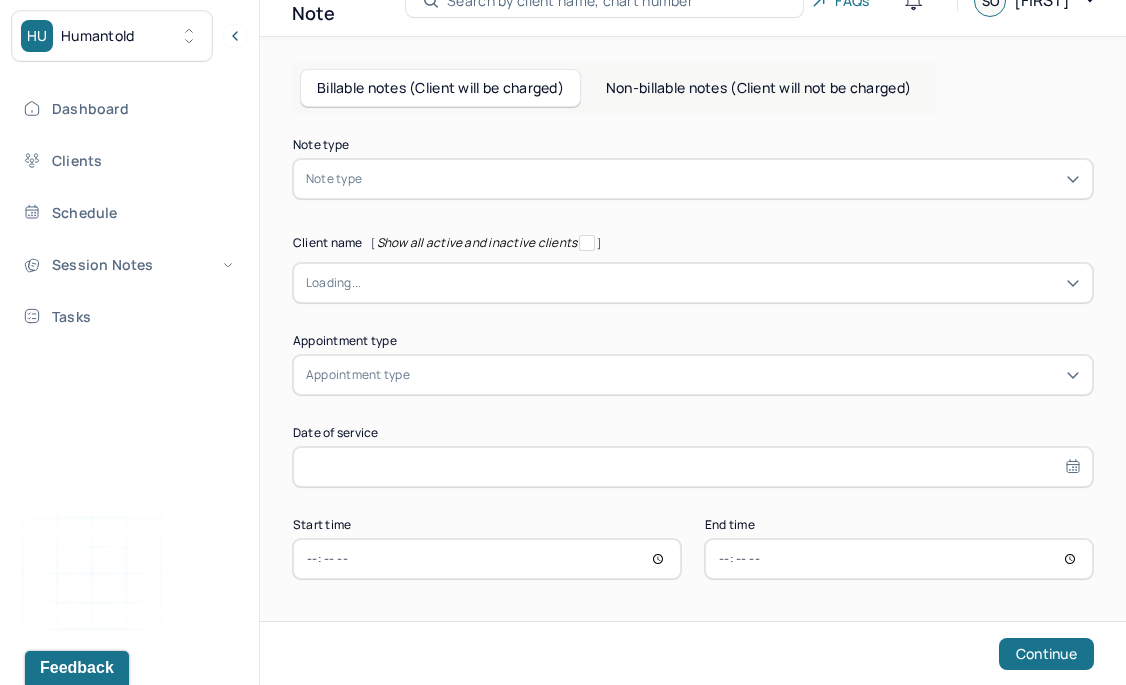 scroll, scrollTop: 80, scrollLeft: 0, axis: vertical 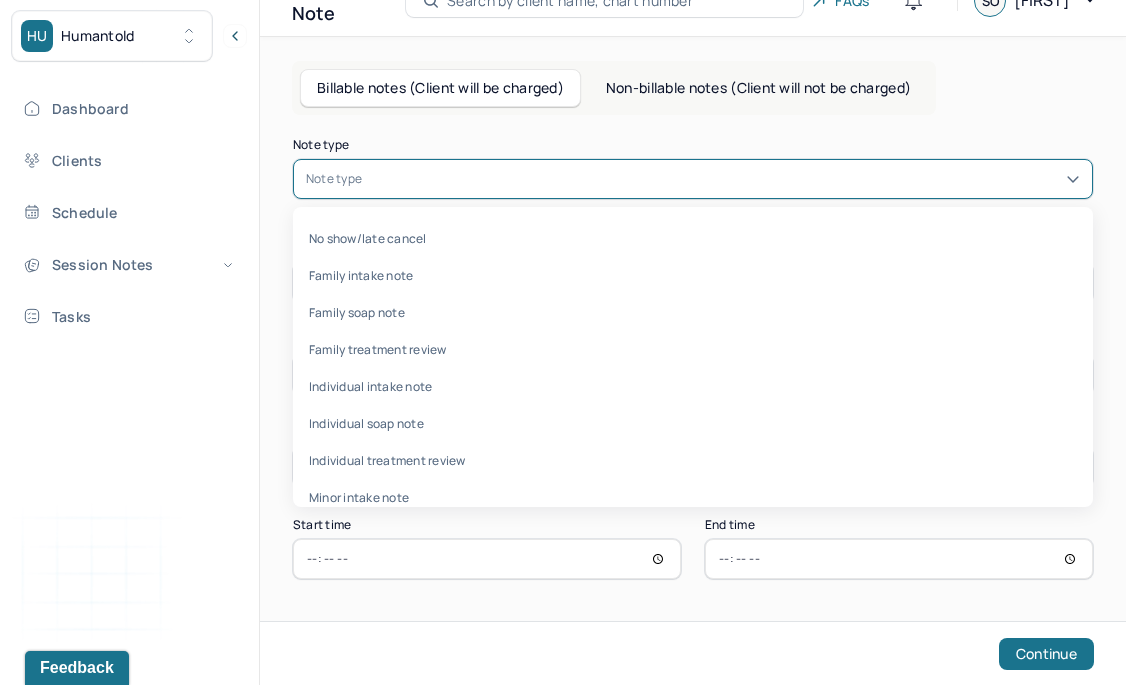 click at bounding box center [723, 179] 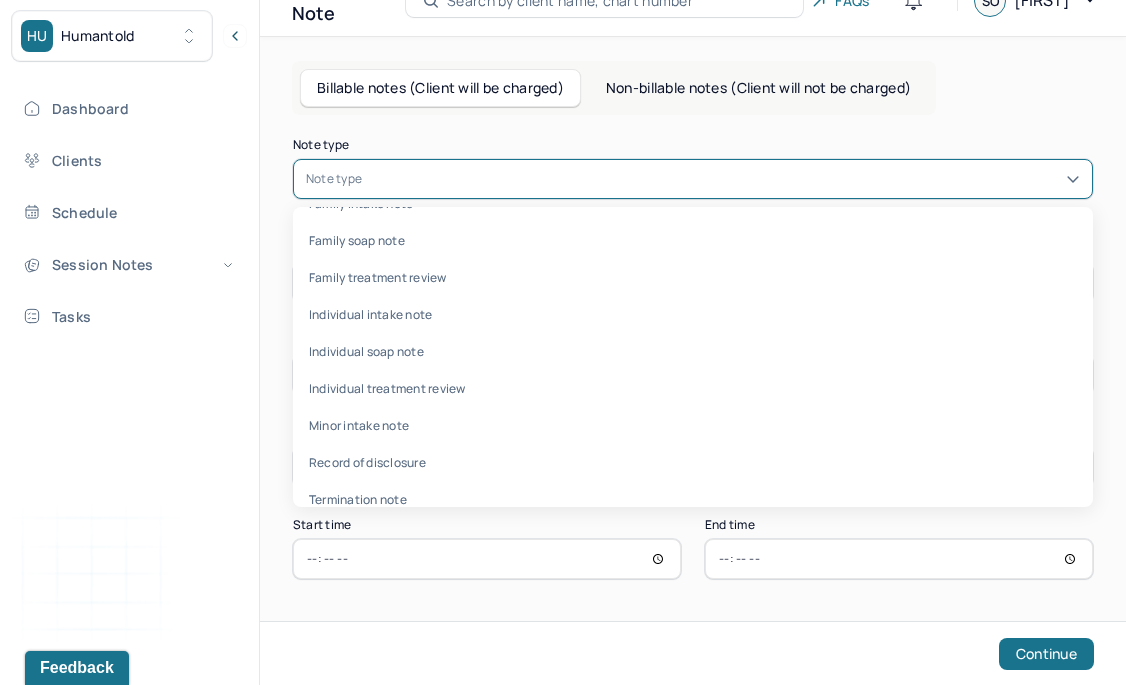 scroll, scrollTop: 85, scrollLeft: 0, axis: vertical 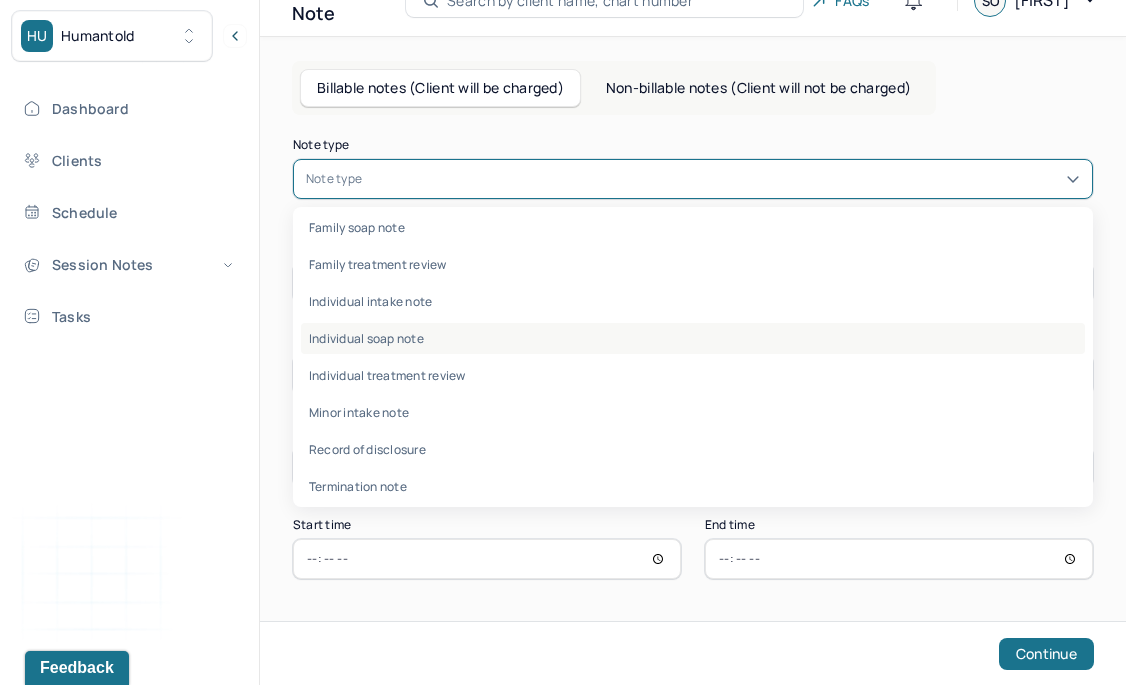 click on "Individual soap note" at bounding box center [693, 338] 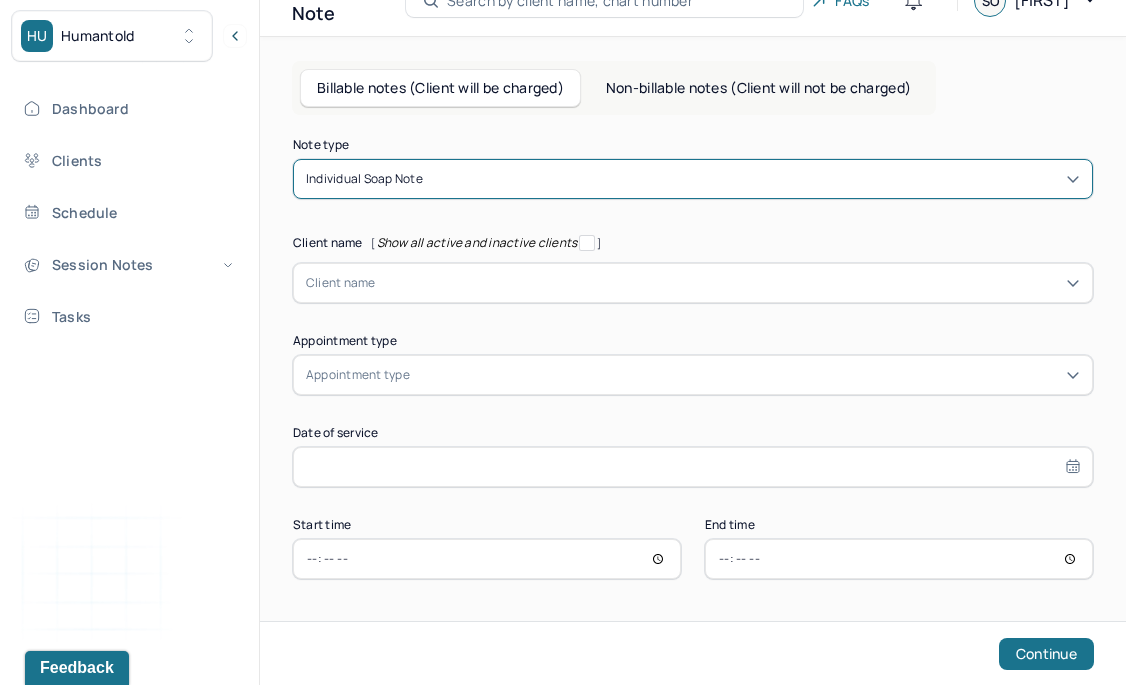 click at bounding box center [728, 283] 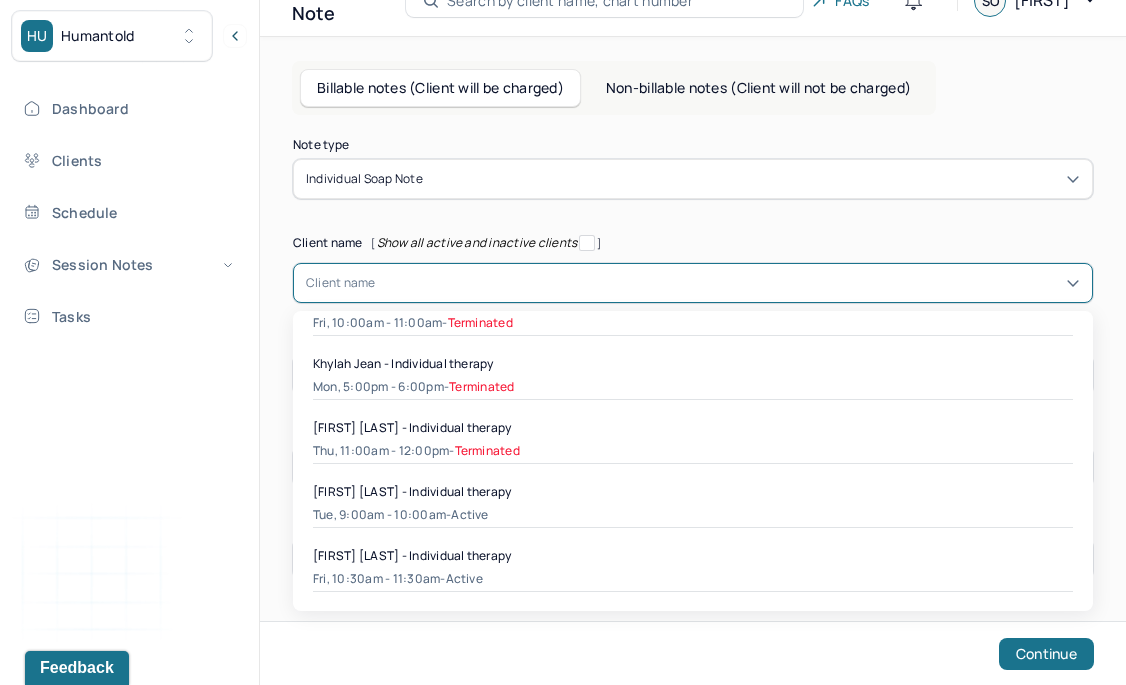 scroll, scrollTop: 1480, scrollLeft: 0, axis: vertical 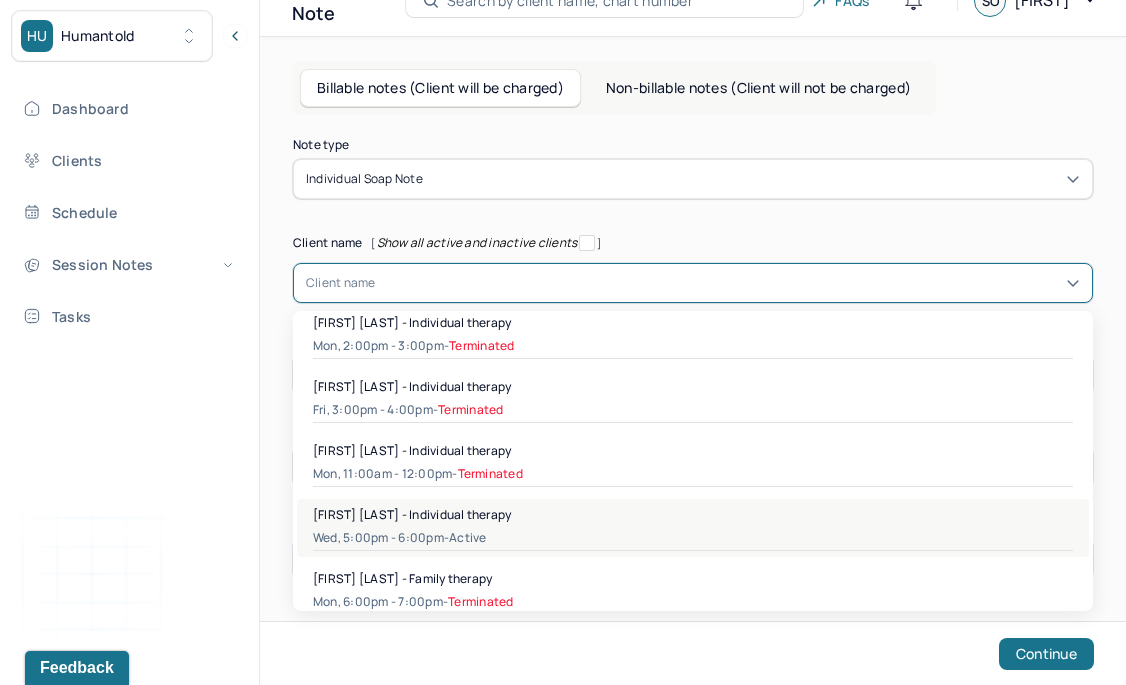 click on "active" at bounding box center [467, 538] 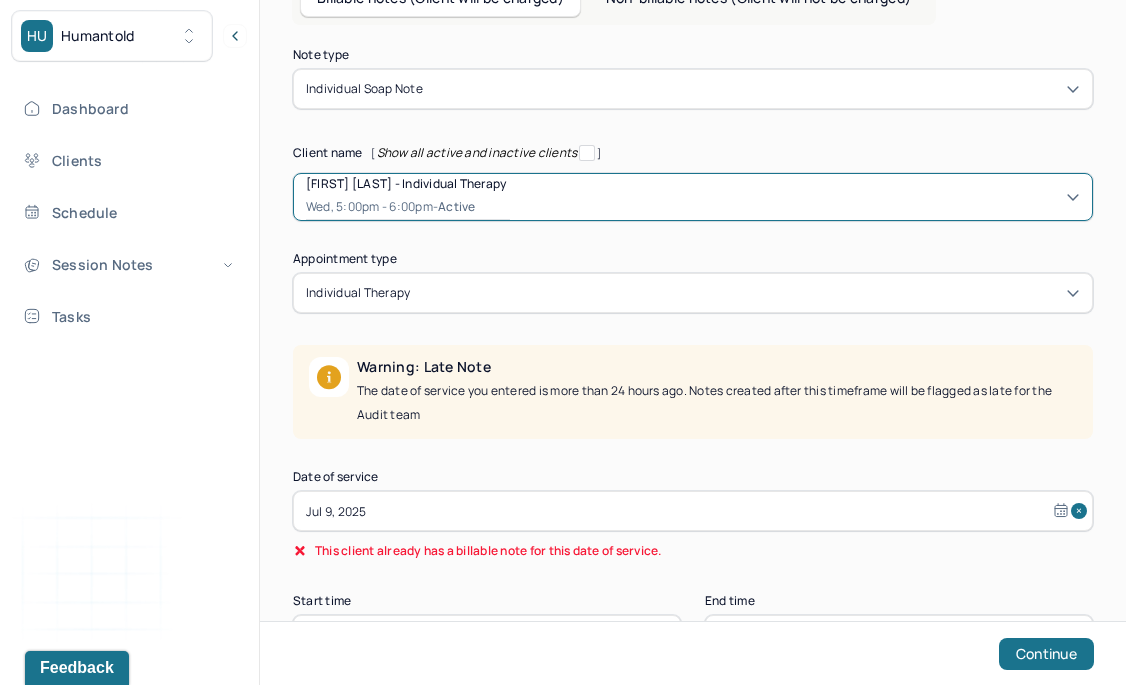 scroll, scrollTop: 244, scrollLeft: 0, axis: vertical 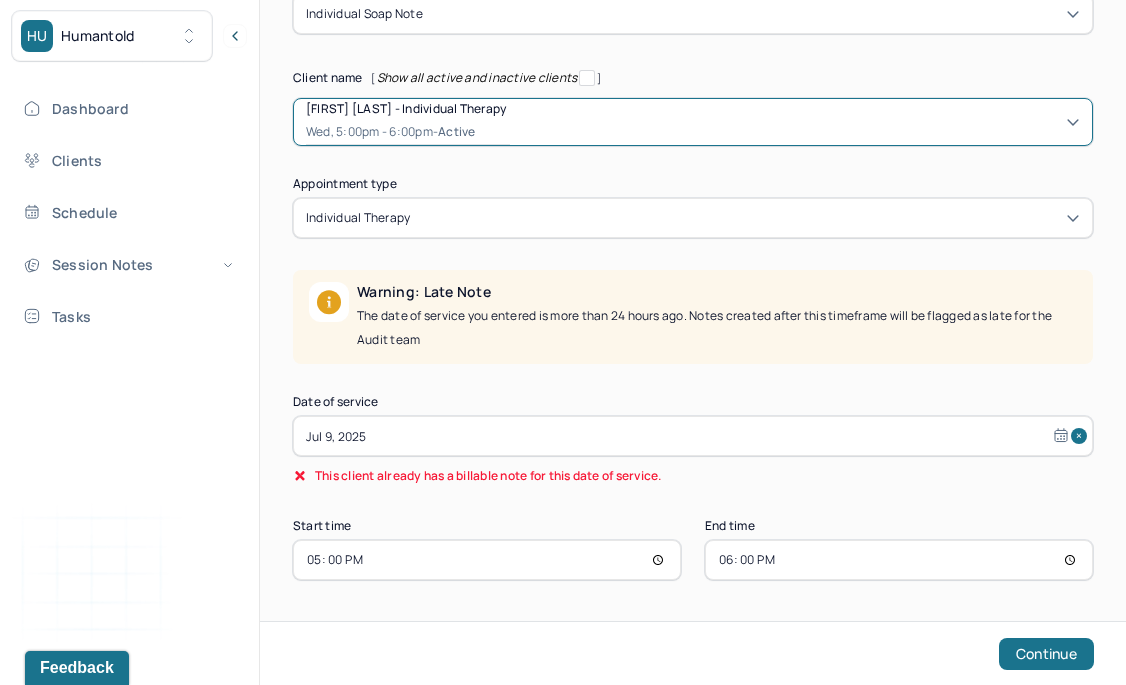 select on "6" 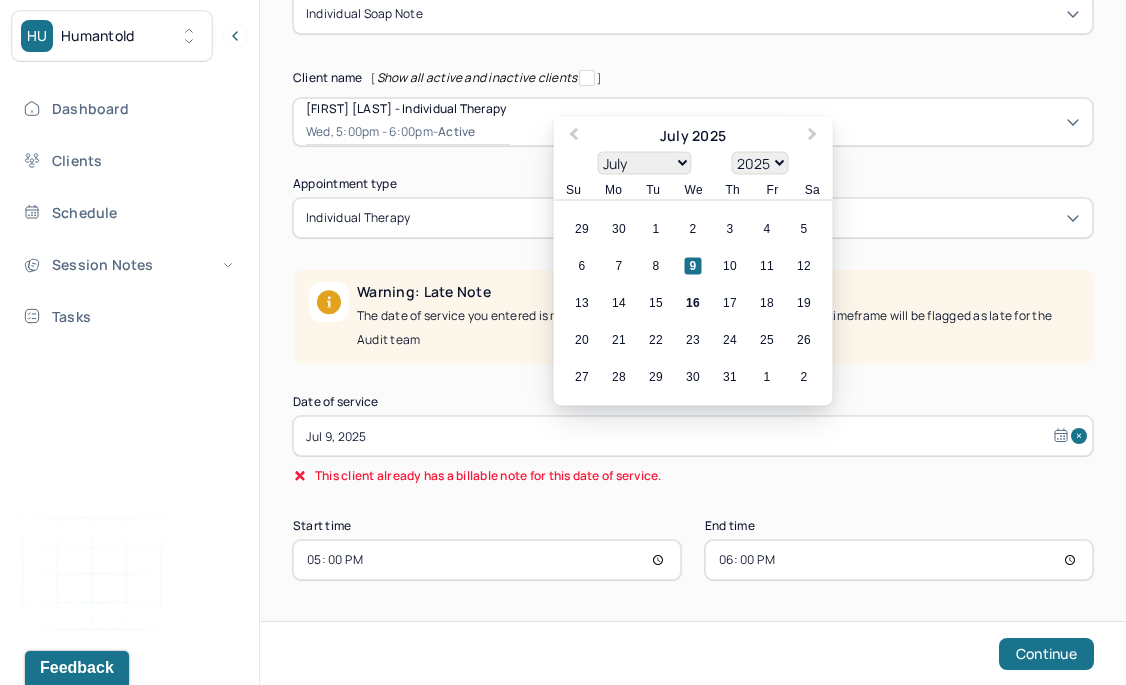 click on "Jul 9, 2025" at bounding box center (693, 436) 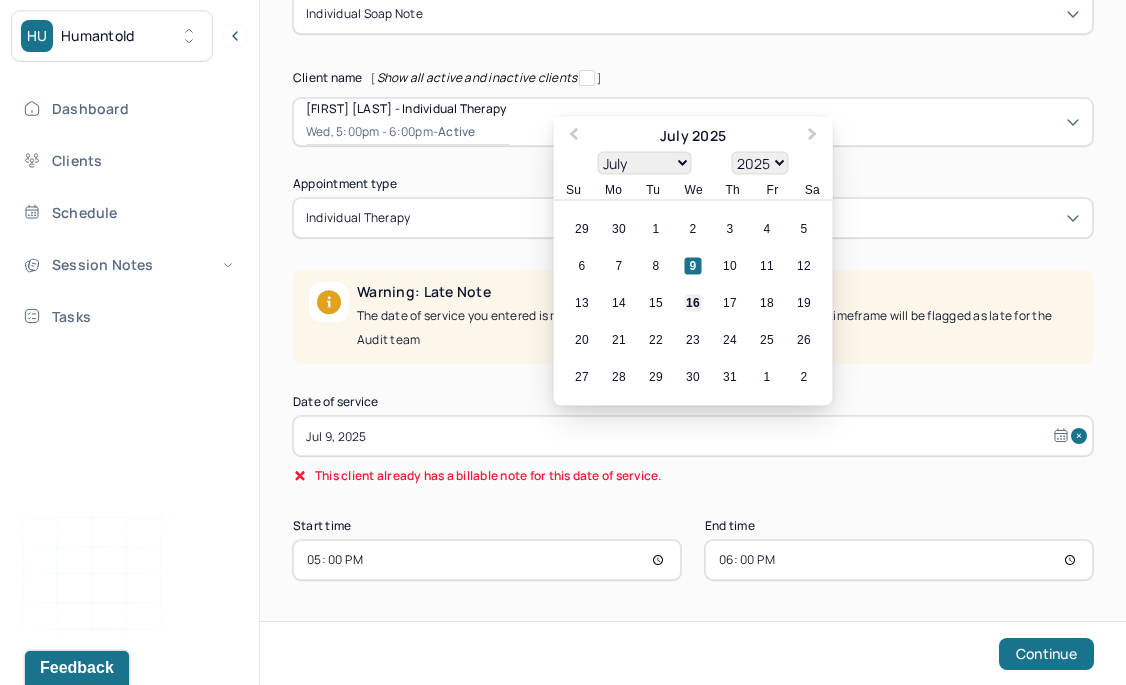 click on "16" at bounding box center [693, 303] 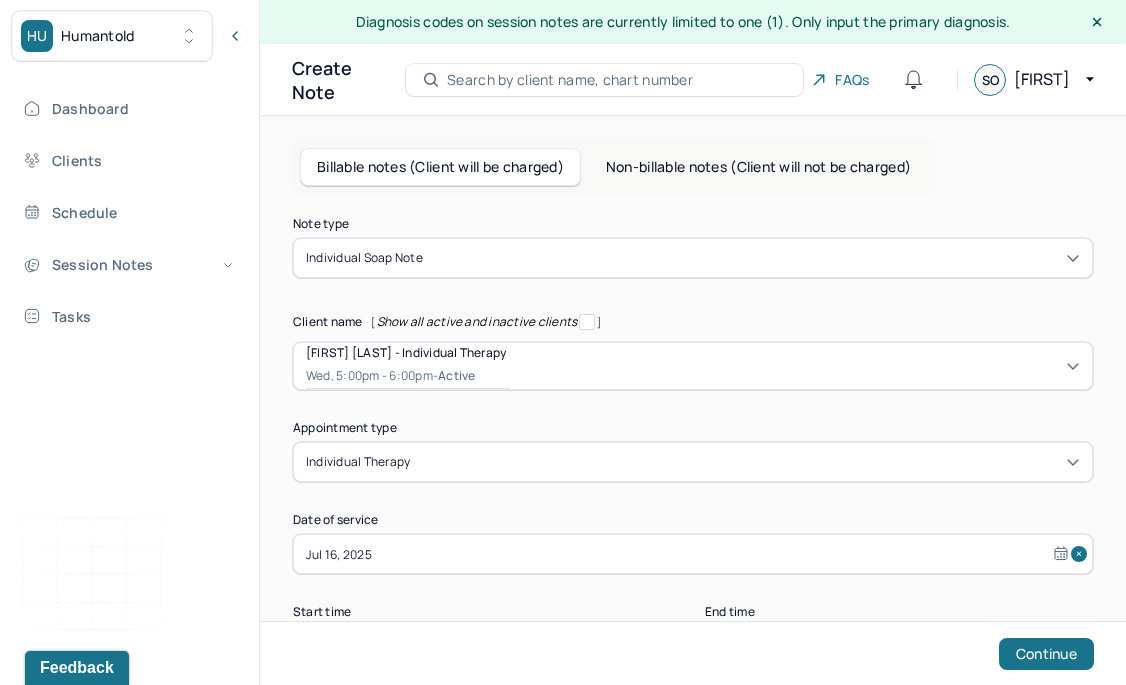 scroll, scrollTop: 86, scrollLeft: 0, axis: vertical 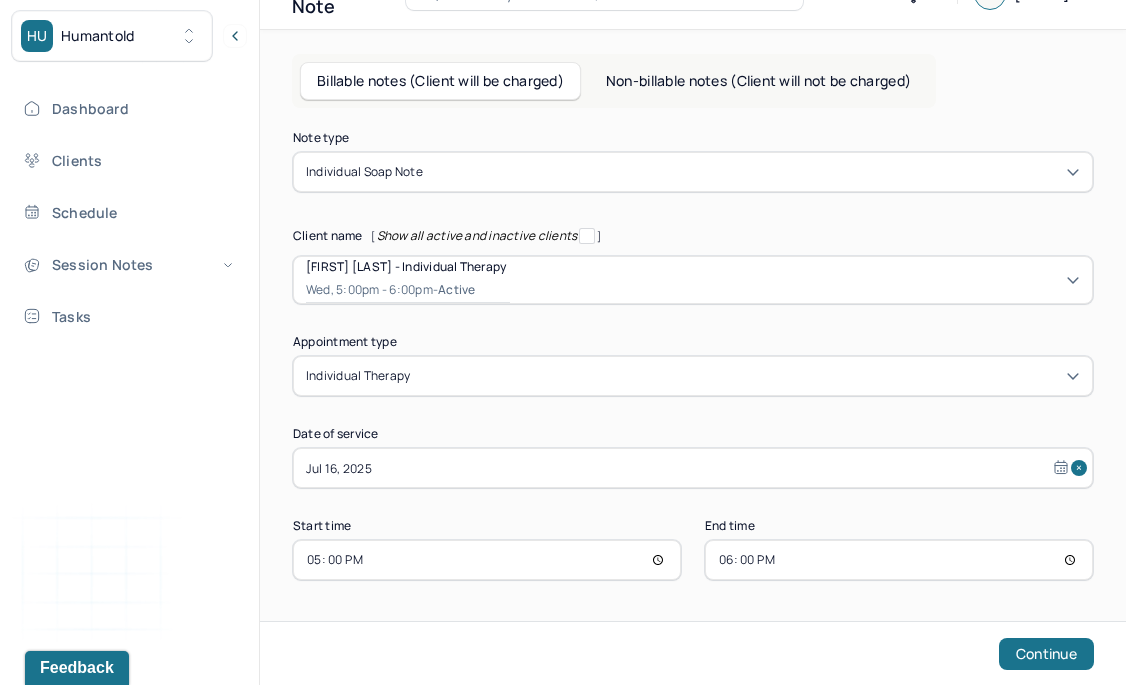 select on "6" 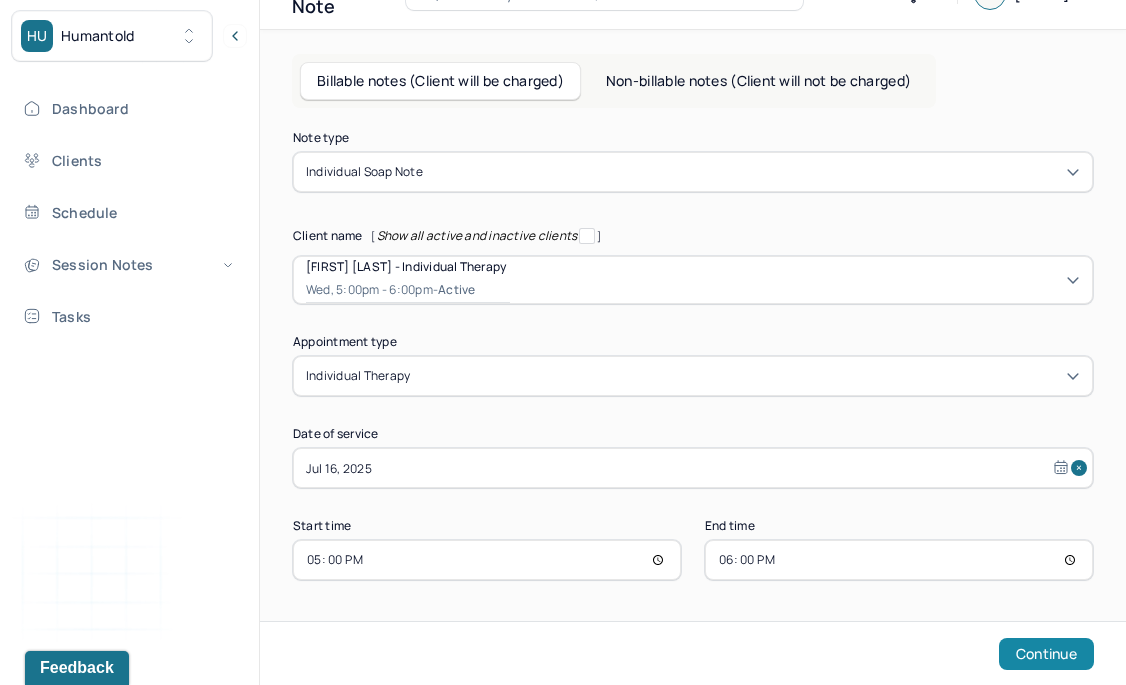 click on "Continue" at bounding box center (1046, 654) 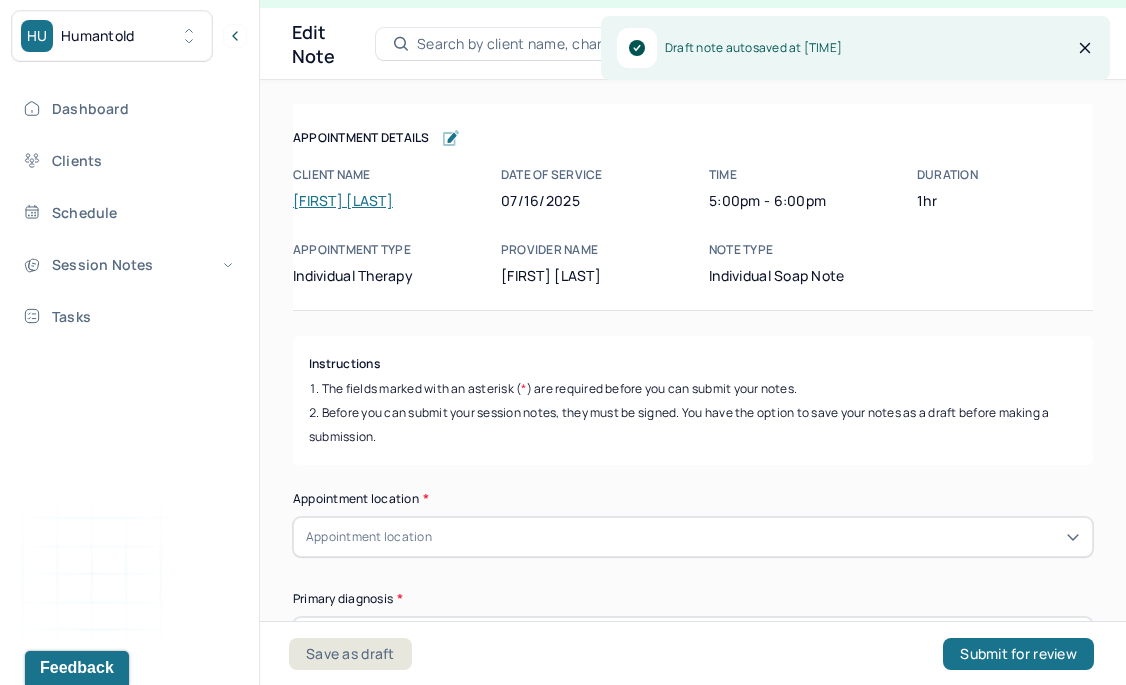 scroll, scrollTop: 36, scrollLeft: 0, axis: vertical 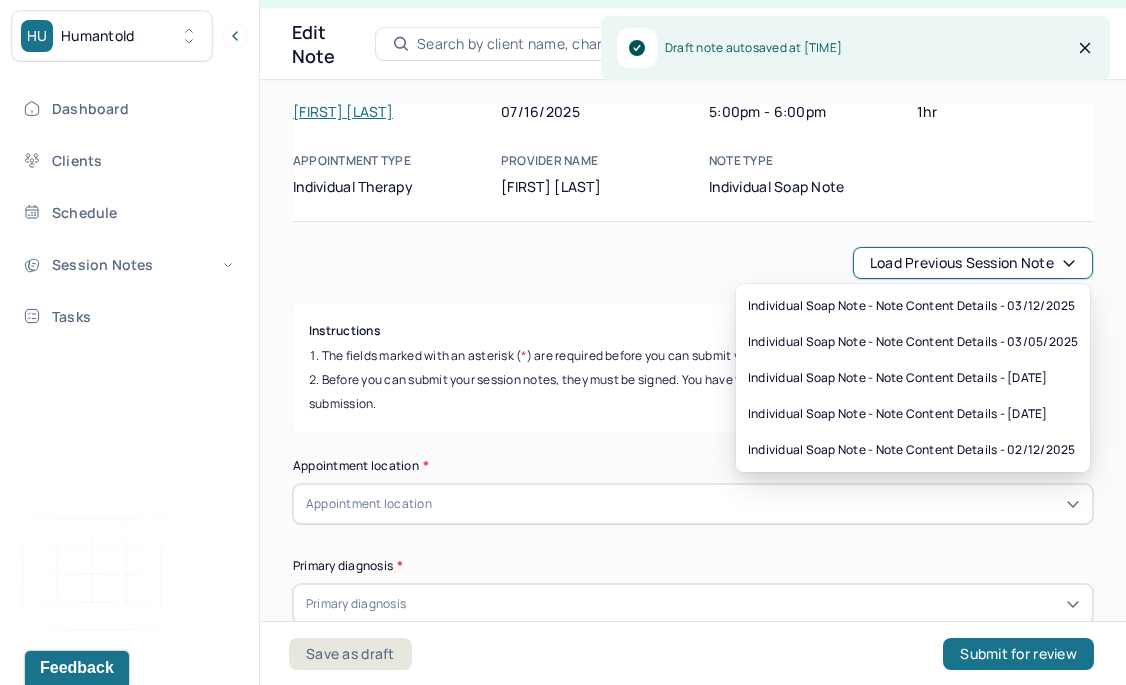 click on "Load previous session note" at bounding box center [973, 263] 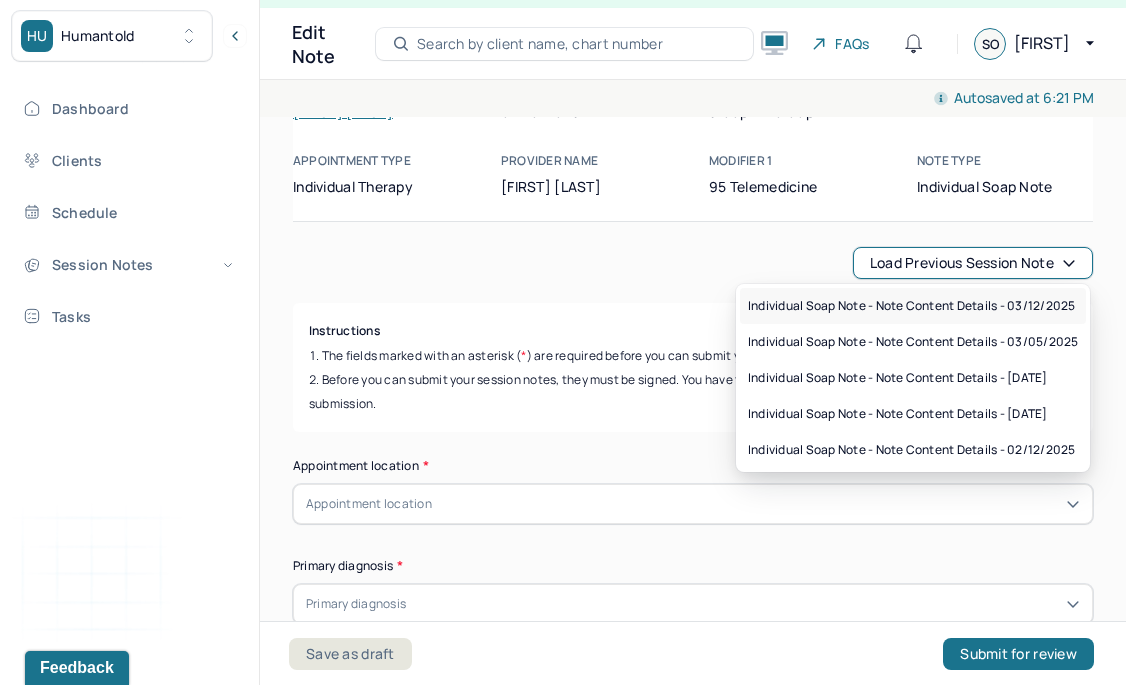 click on "Individual soap note   - Note content Details -   [DATE]" at bounding box center (911, 306) 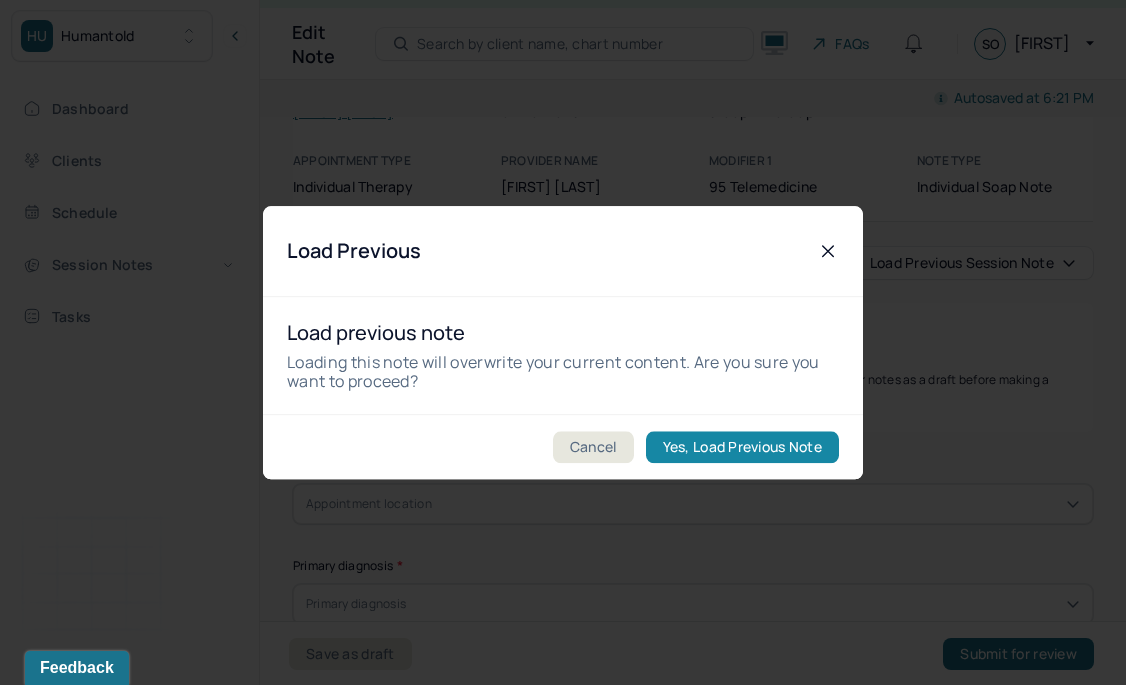 click on "Yes, Load Previous Note" at bounding box center (742, 447) 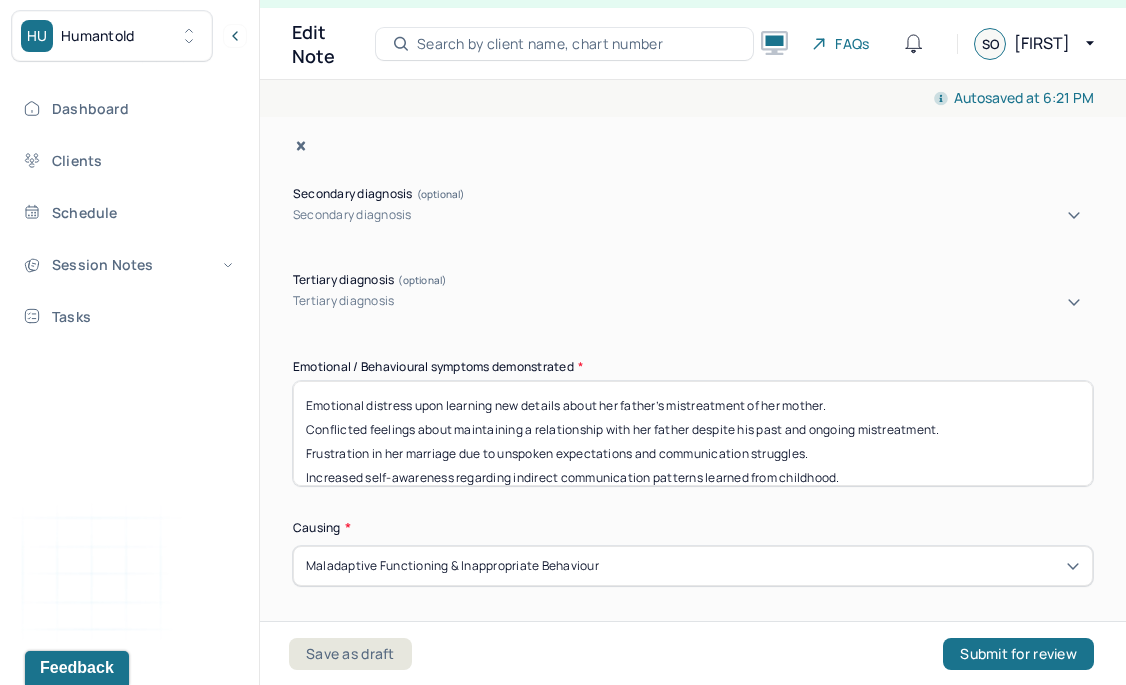 scroll, scrollTop: 847, scrollLeft: 0, axis: vertical 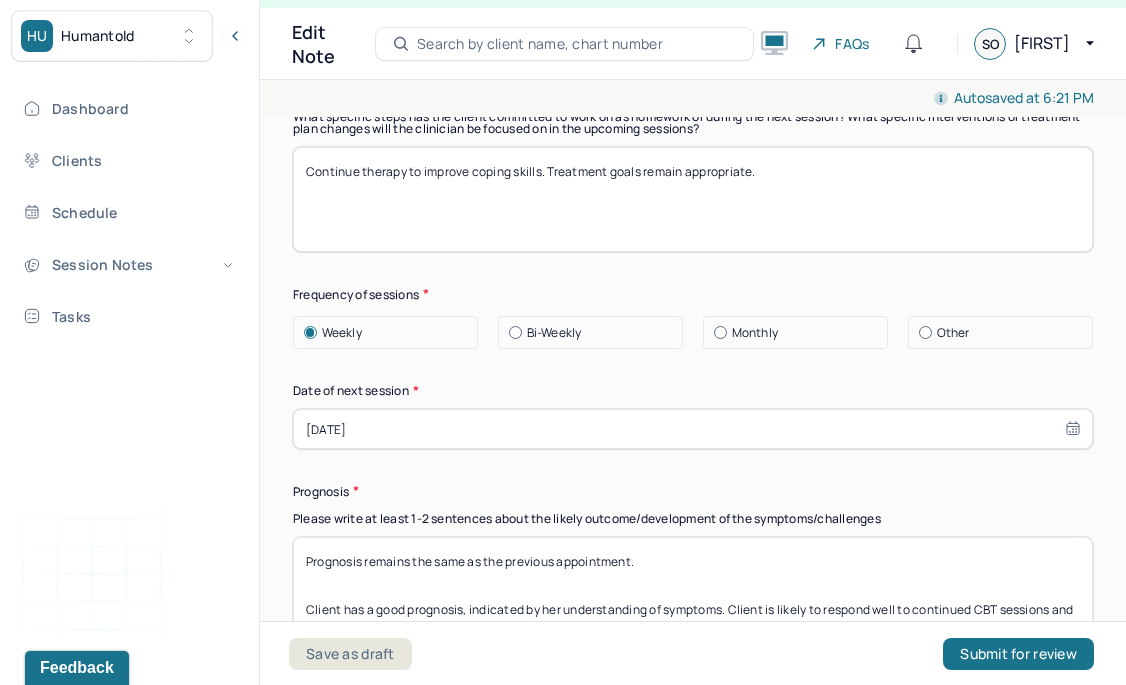 click on "[DATE]" at bounding box center [693, 429] 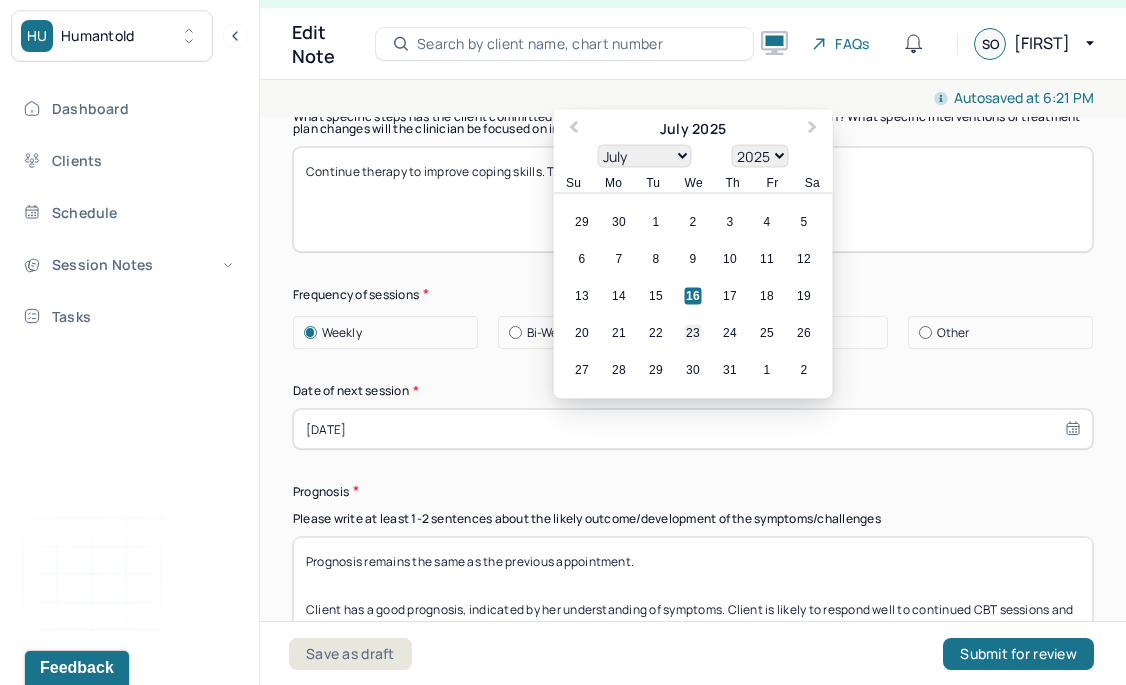 click on "23" at bounding box center [693, 333] 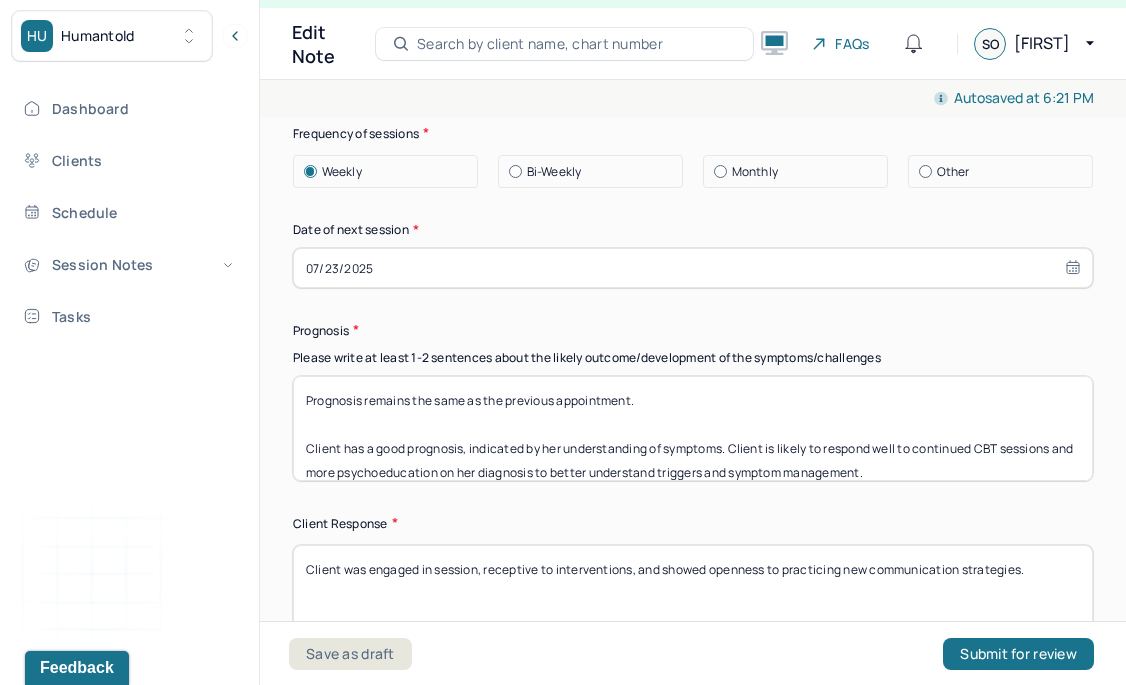 scroll, scrollTop: 3022, scrollLeft: 0, axis: vertical 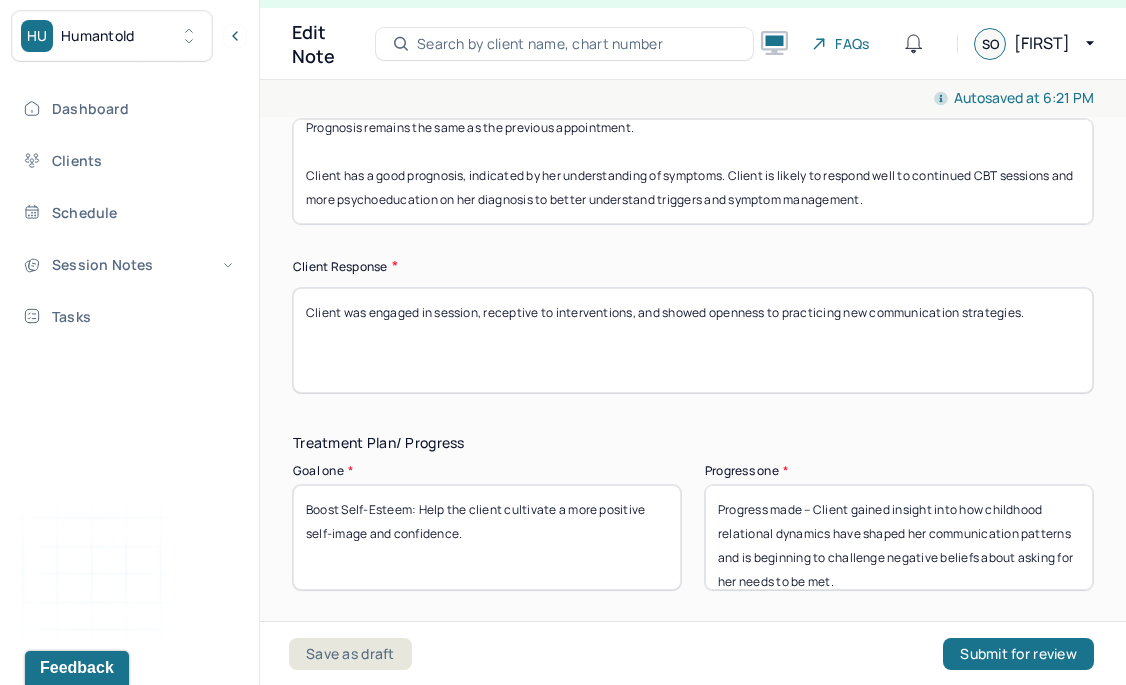 click on "Client was engaged in session, receptive to interventions, and showed openness to practicing new communication strategies." at bounding box center [693, 340] 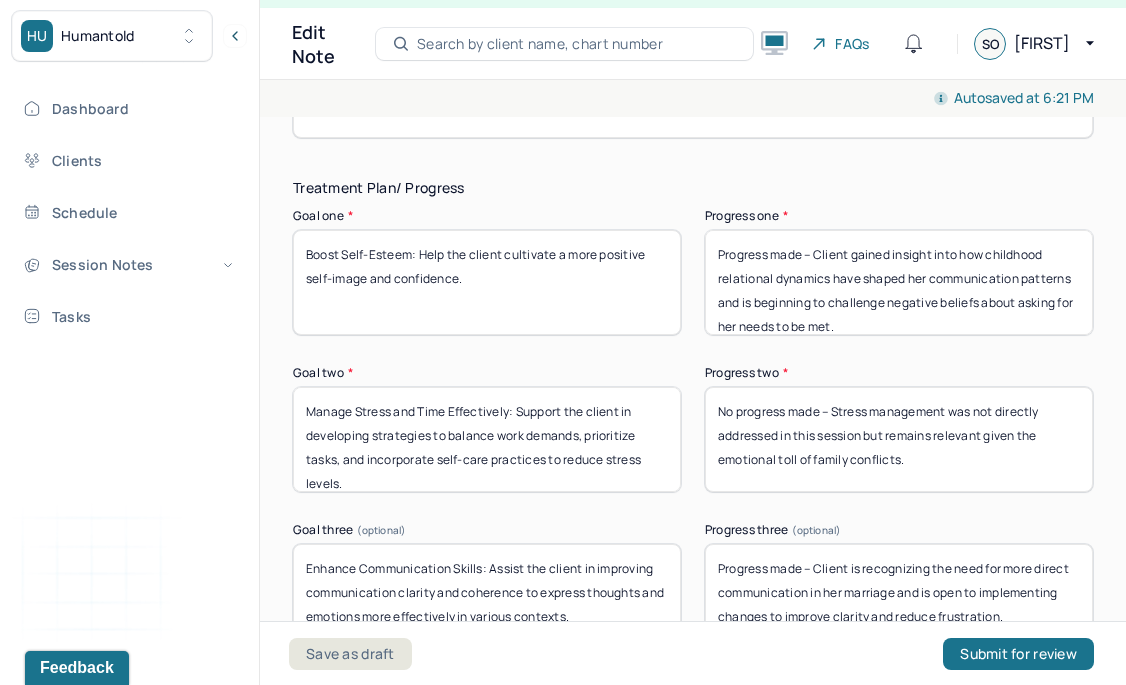scroll, scrollTop: 3534, scrollLeft: 0, axis: vertical 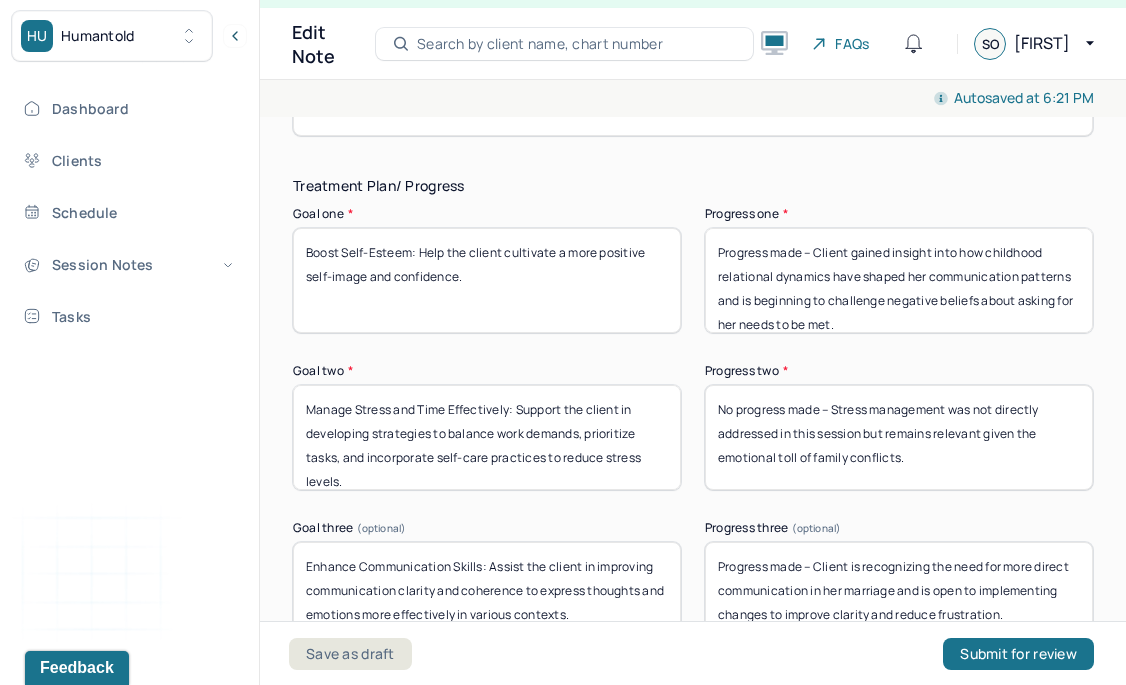 type on "Client was engaged in session, receptive to interventions, and showed openness to practicing new coping strategies." 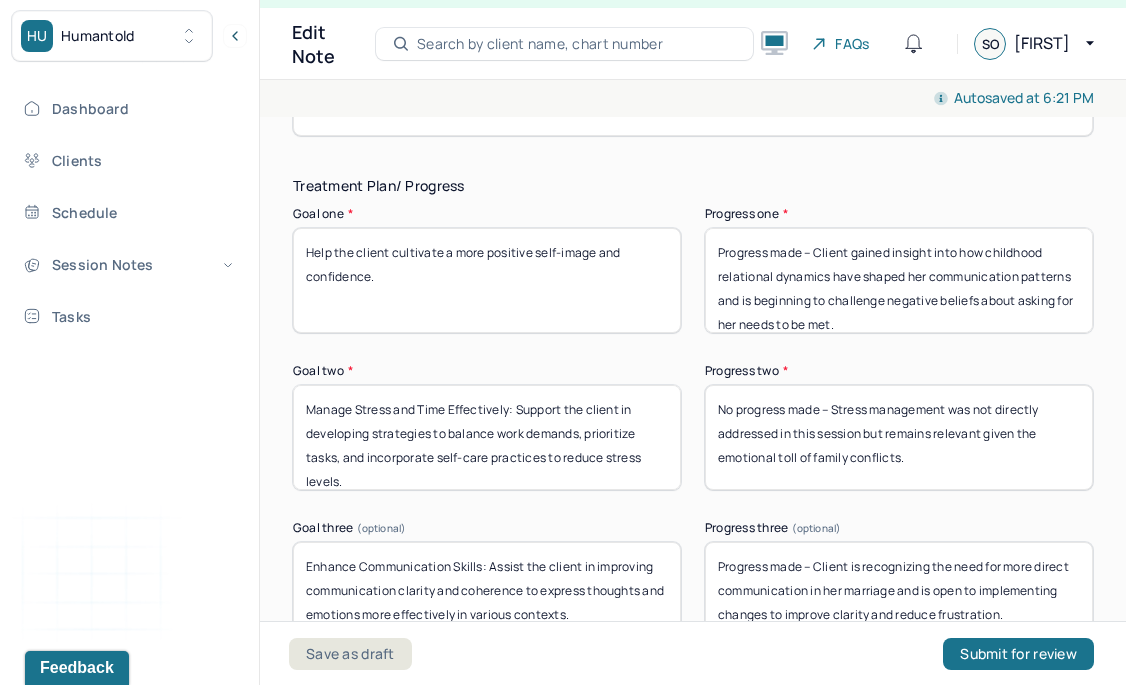 type on "Help the client cultivate a more positive self-image and confidence." 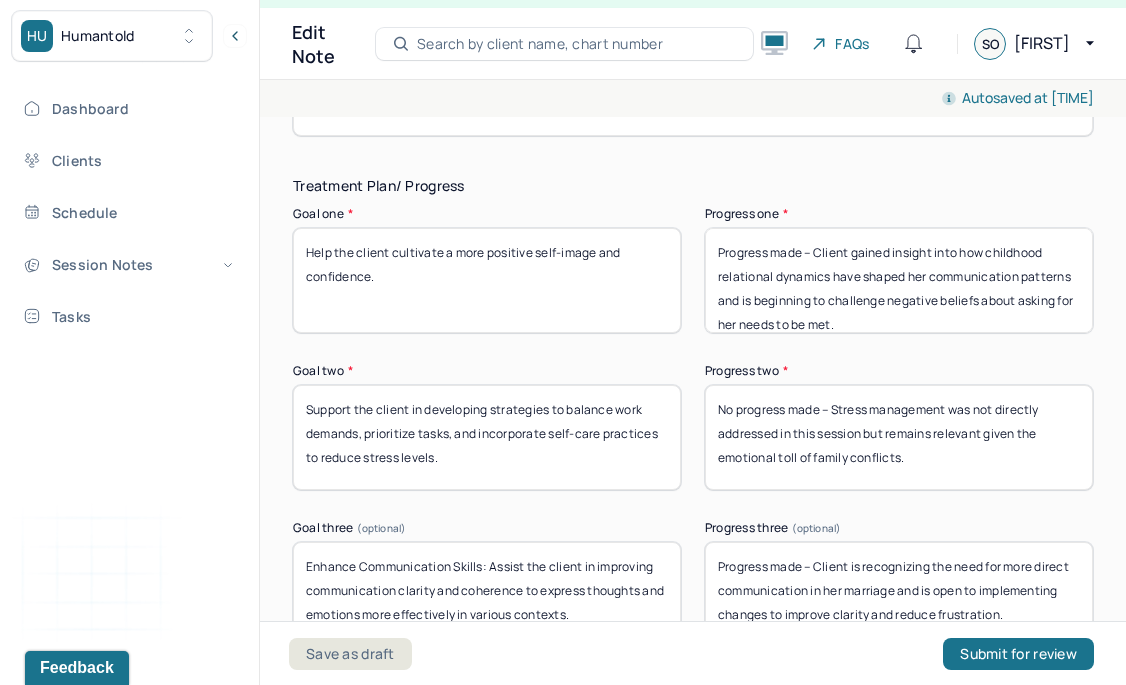 drag, startPoint x: 616, startPoint y: 388, endPoint x: 609, endPoint y: 407, distance: 20.248457 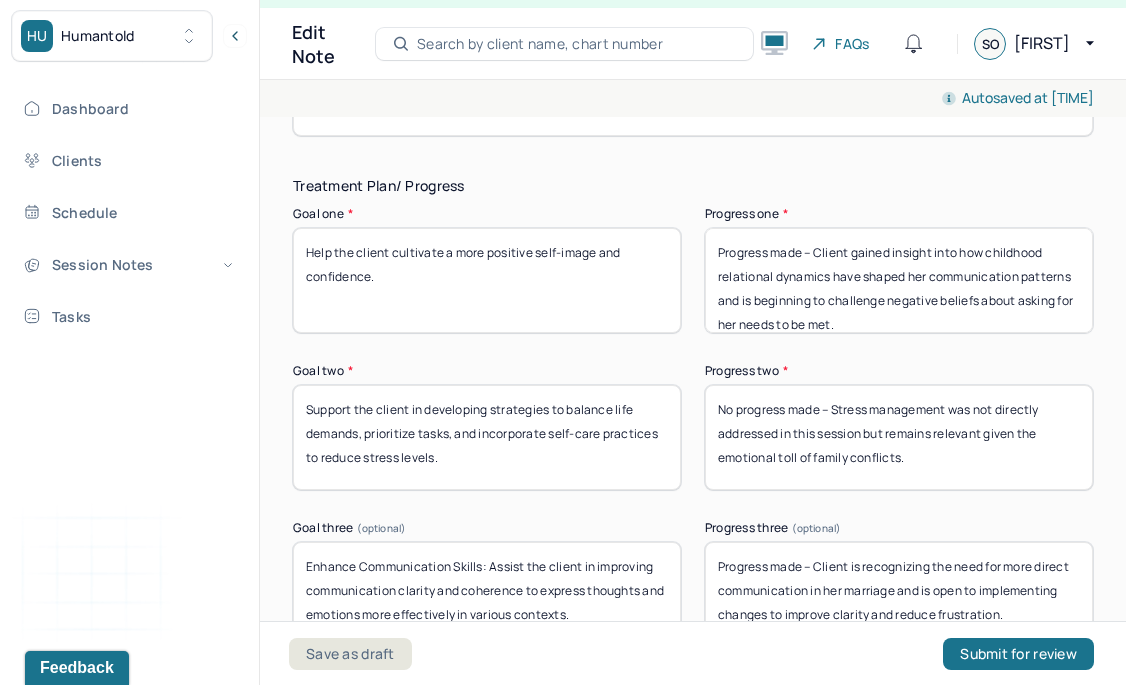 drag, startPoint x: 454, startPoint y: 418, endPoint x: 366, endPoint y: 424, distance: 88.20431 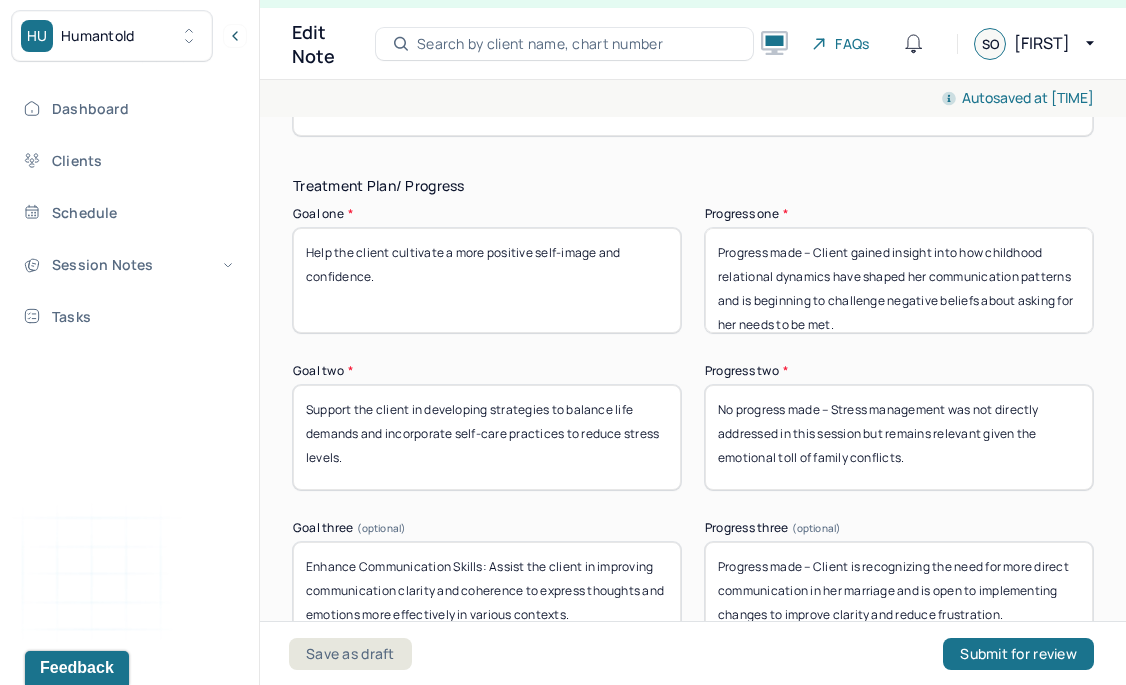 click on "Support the client in developing strategies to balance life demands and incorporate self-care practices to reduce stress levels." at bounding box center (487, 437) 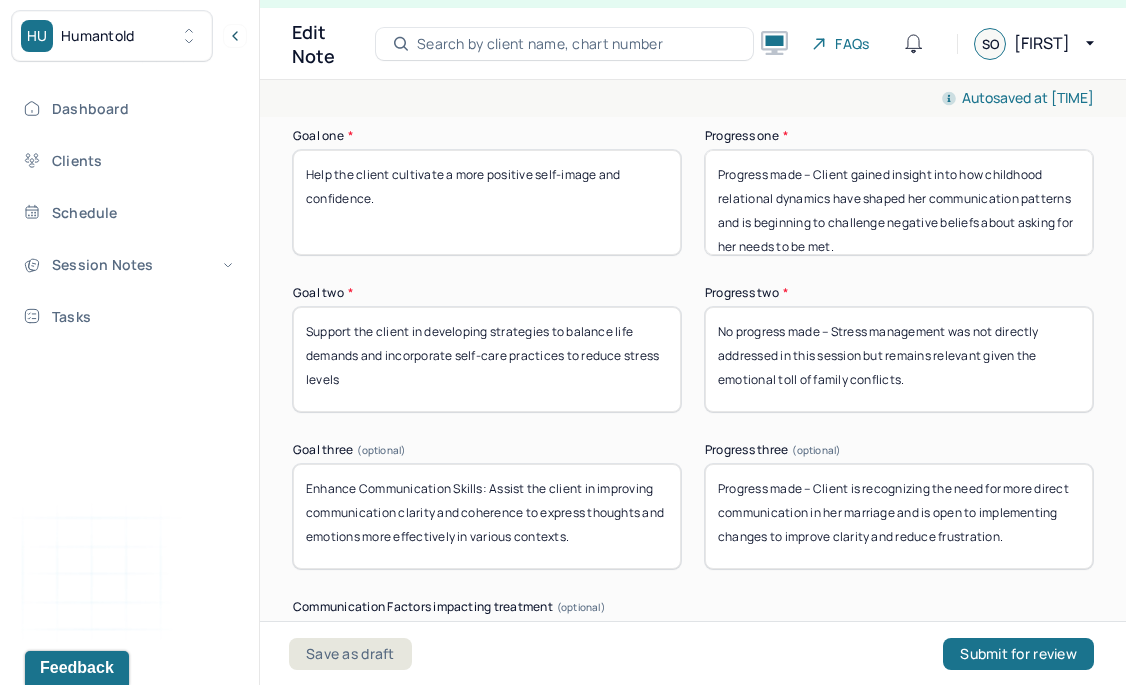 scroll, scrollTop: 3636, scrollLeft: 0, axis: vertical 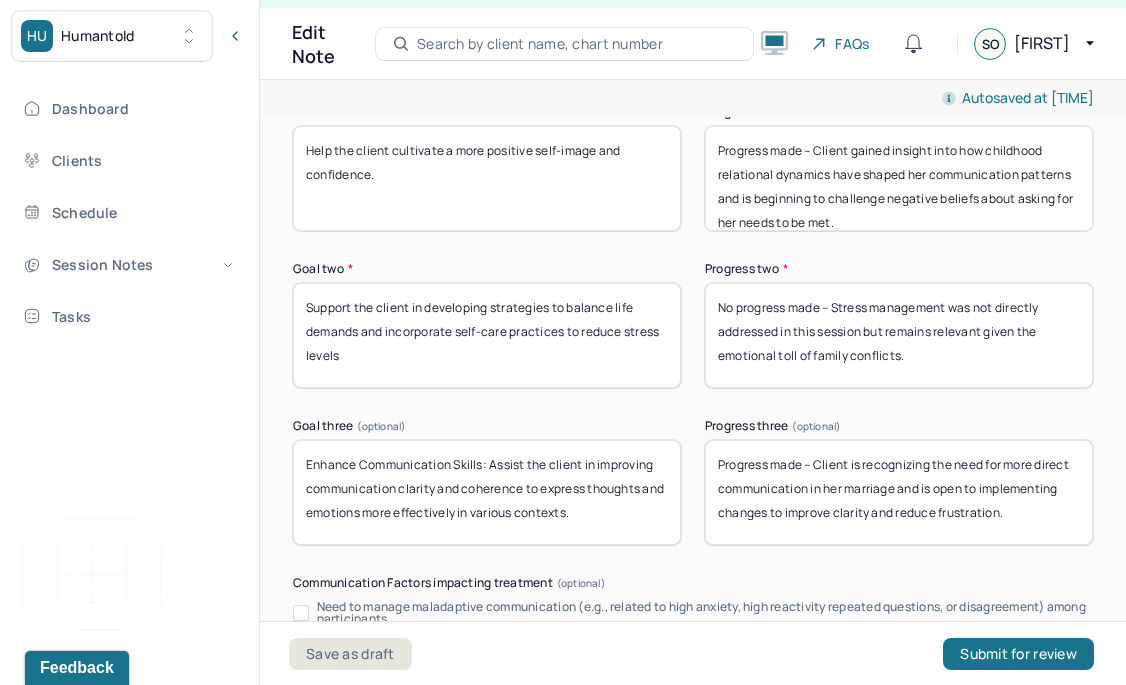 type on "Support the client in developing strategies to balance life demands and incorporate self-care practices to reduce stress levels" 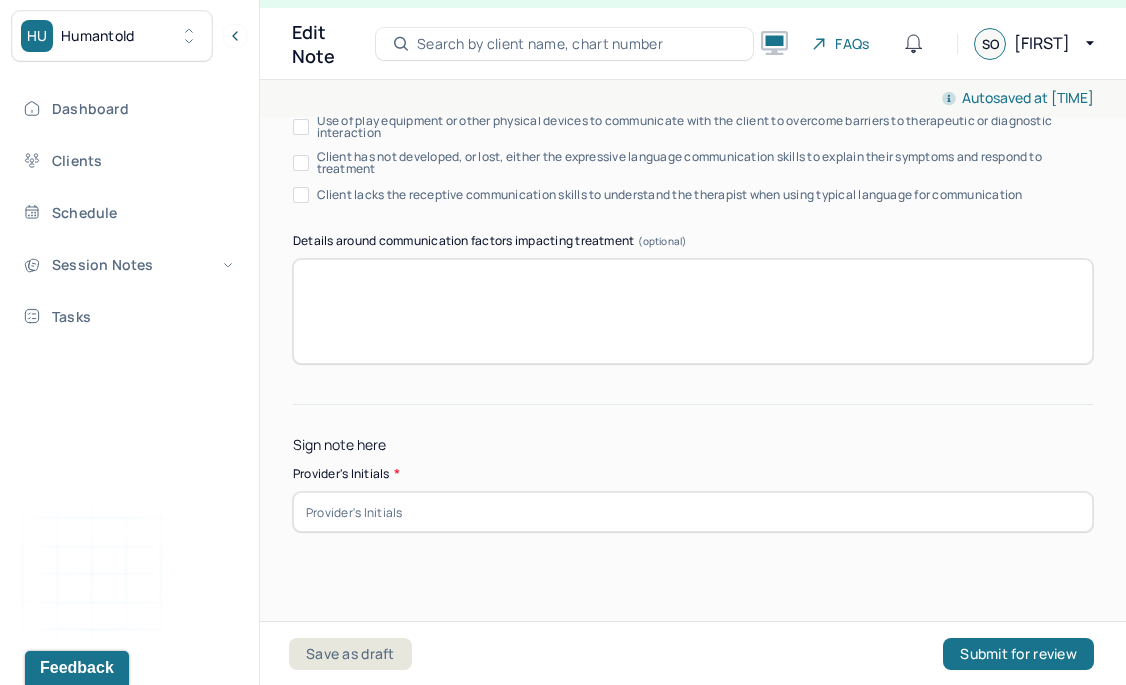 scroll, scrollTop: 4213, scrollLeft: 0, axis: vertical 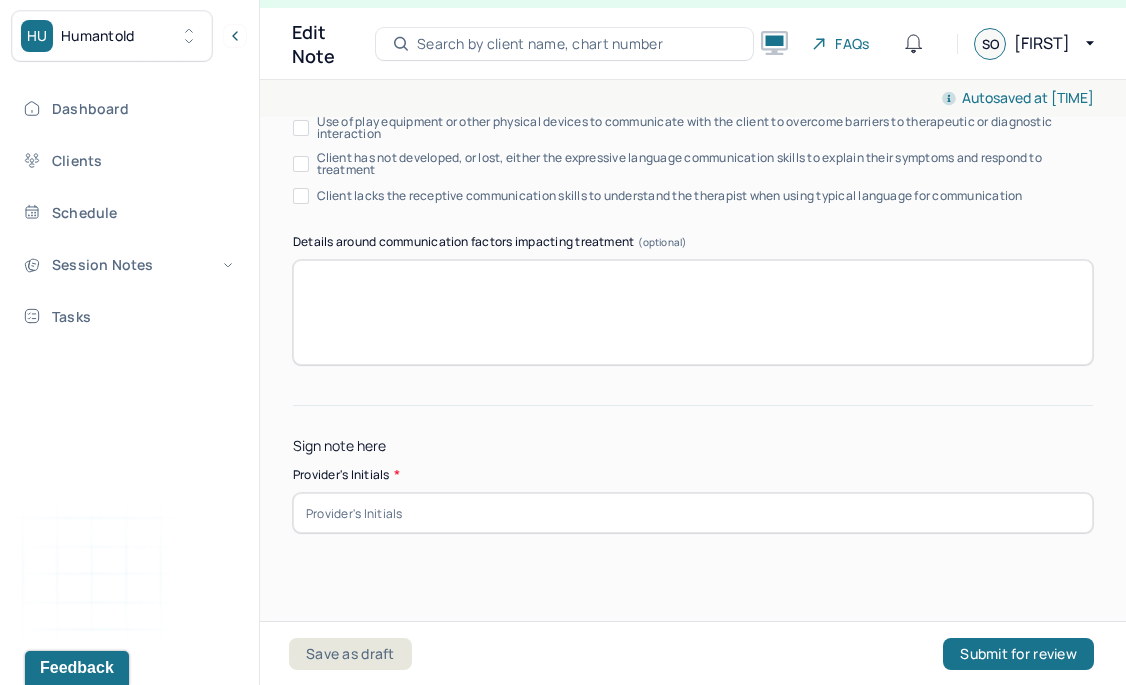 type on "Assist the client in improving communication clarity and coherence to express thoughts and emotions more effectively in various contexts." 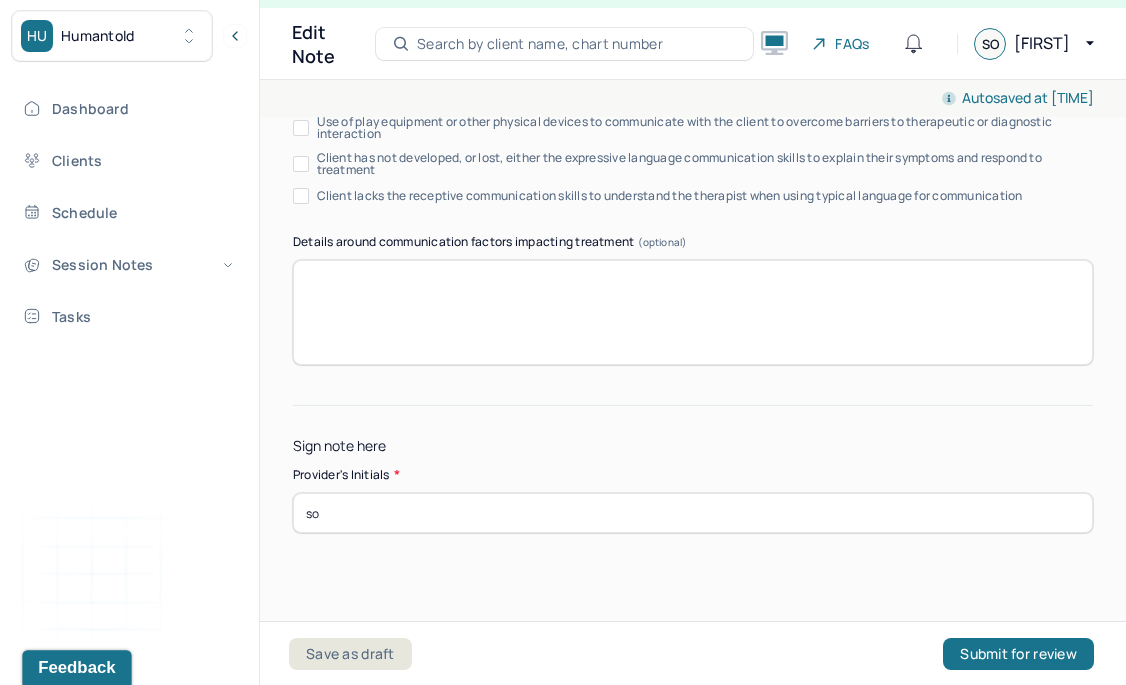 type on "so" 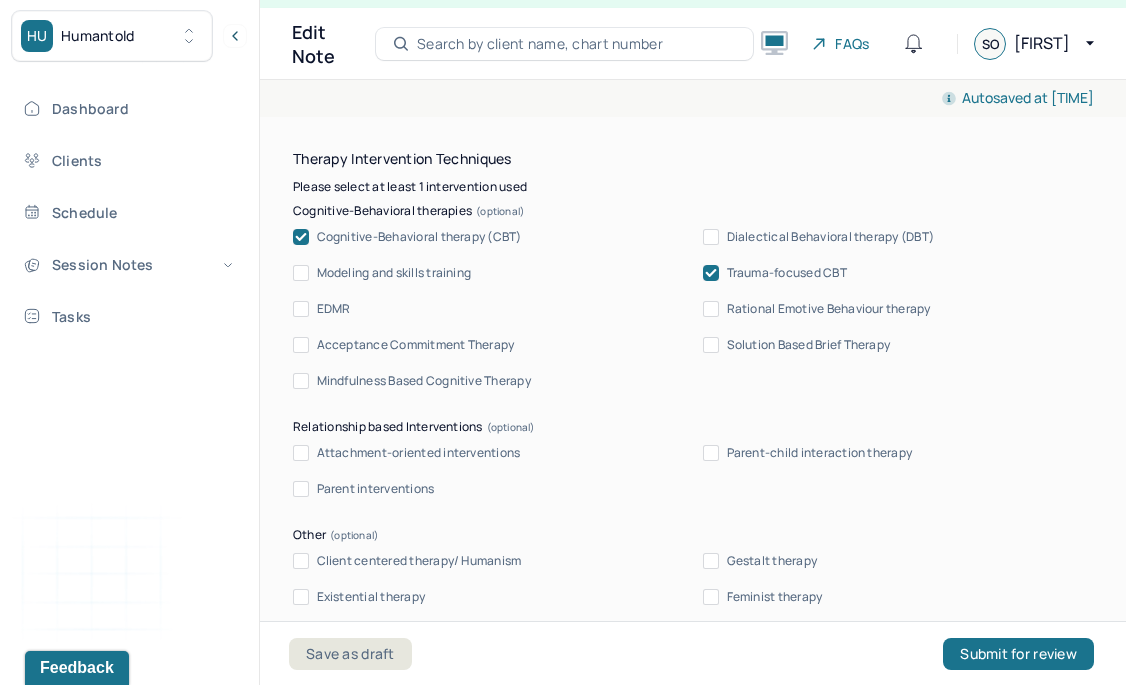 scroll, scrollTop: 1316, scrollLeft: 0, axis: vertical 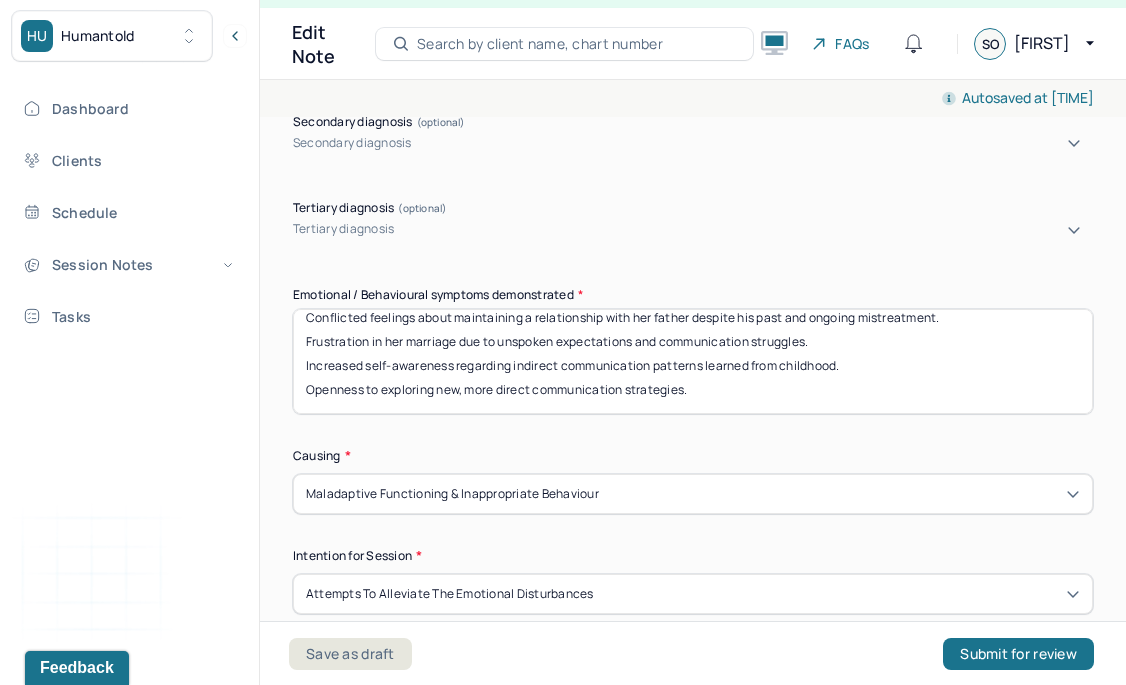 click on "Emotional distress upon learning new details about her father’s mistreatment of her mother.
Conflicted feelings about maintaining a relationship with her father despite his past and ongoing mistreatment.
Frustration in her marriage due to unspoken expectations and communication struggles.
Increased self-awareness regarding indirect communication patterns learned from childhood.
Openness to exploring new, more direct communication strategies." at bounding box center (693, 361) 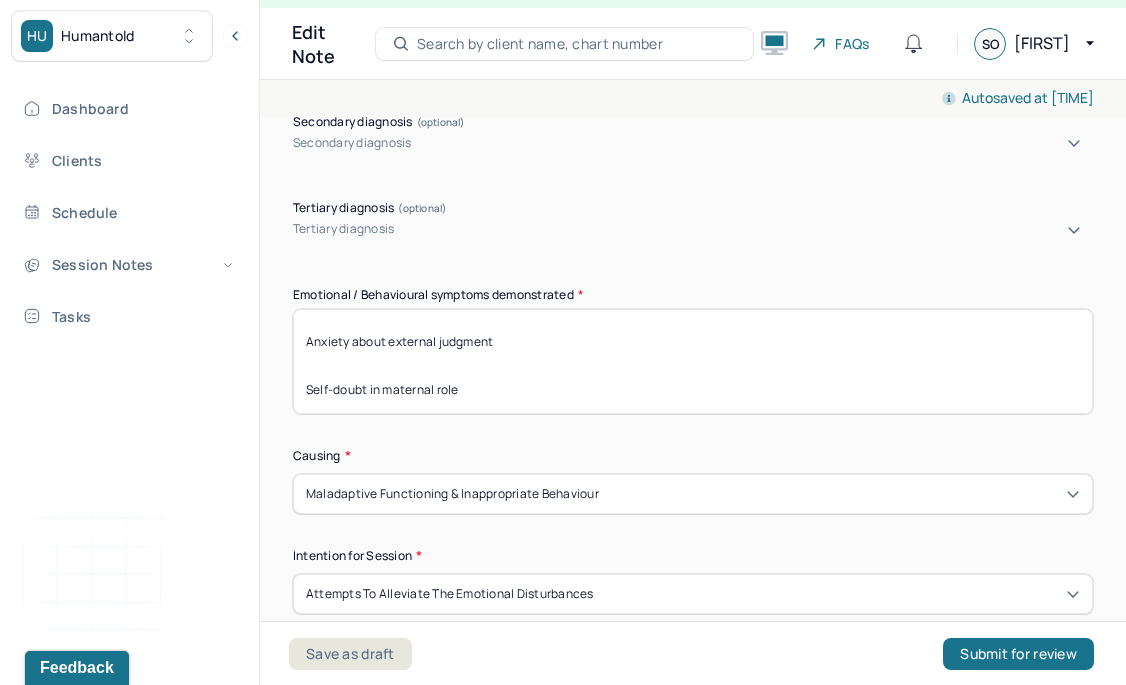 scroll, scrollTop: 24, scrollLeft: 0, axis: vertical 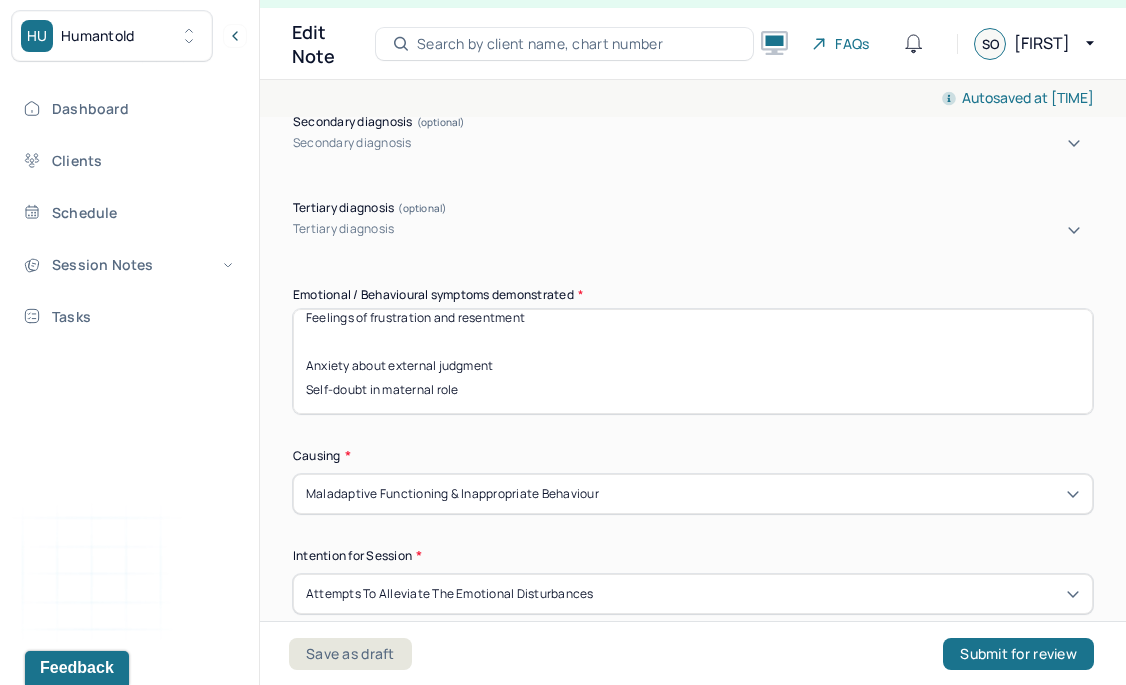click on "Feelings of frustration and resentment
Anxiety about external judgment
Self-doubt in maternal role" at bounding box center (693, 361) 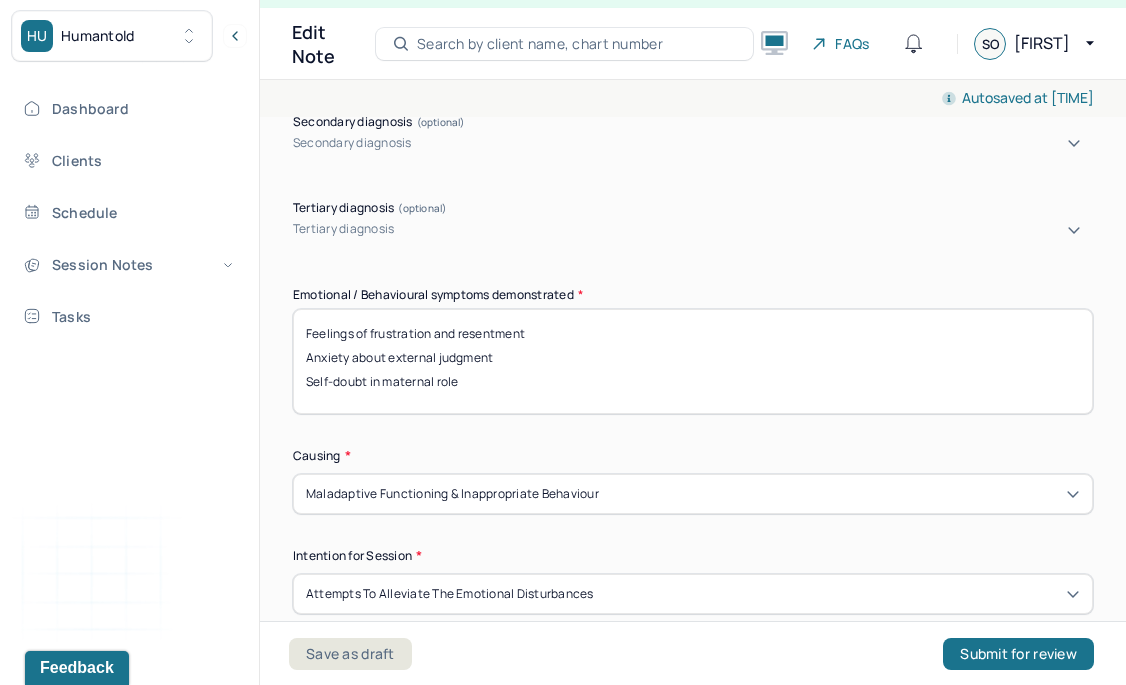 scroll, scrollTop: 0, scrollLeft: 0, axis: both 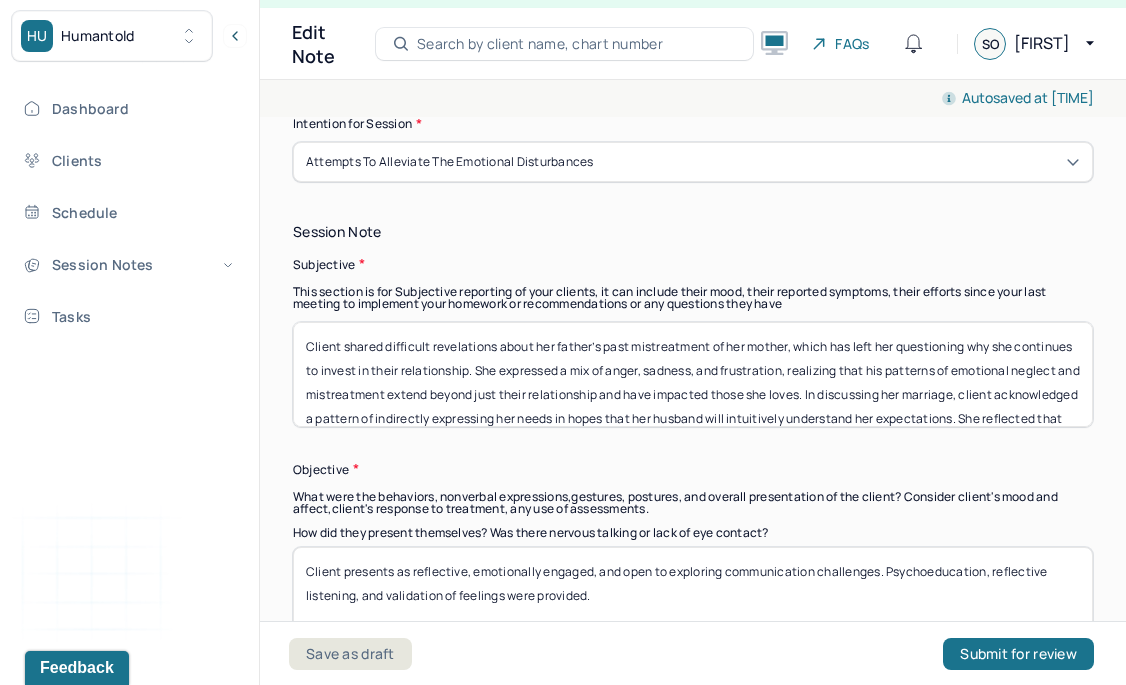 type on "Feelings of frustration and resentment
Anxiety about external judgment
Self-doubt in maternal role" 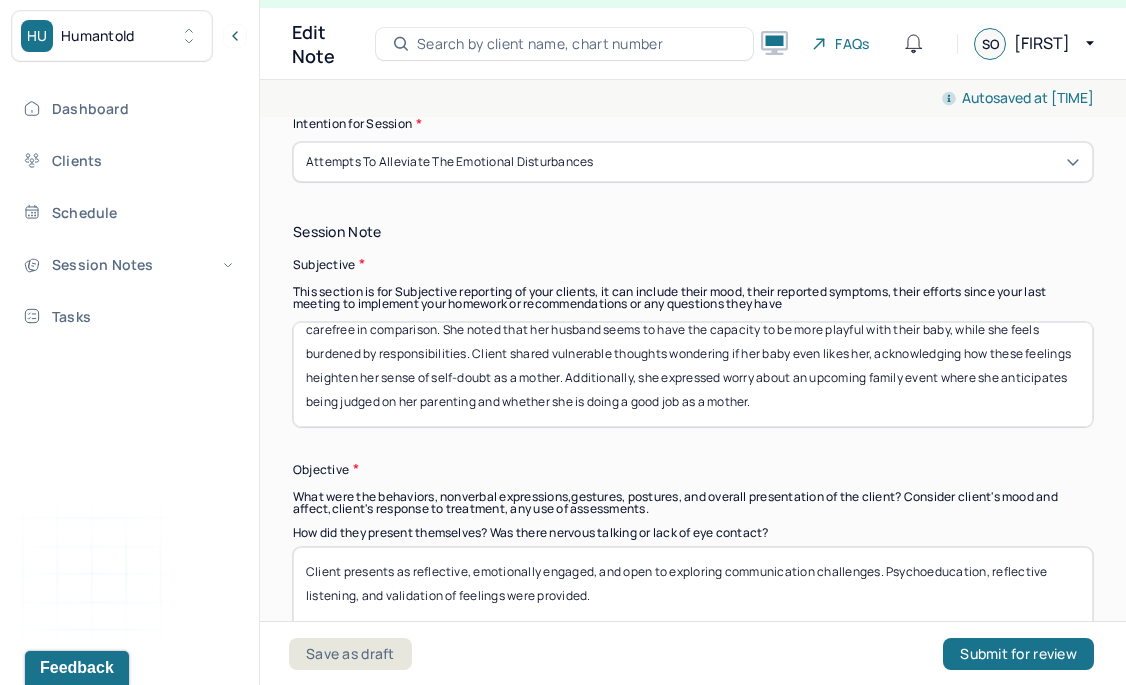 scroll, scrollTop: 64, scrollLeft: 0, axis: vertical 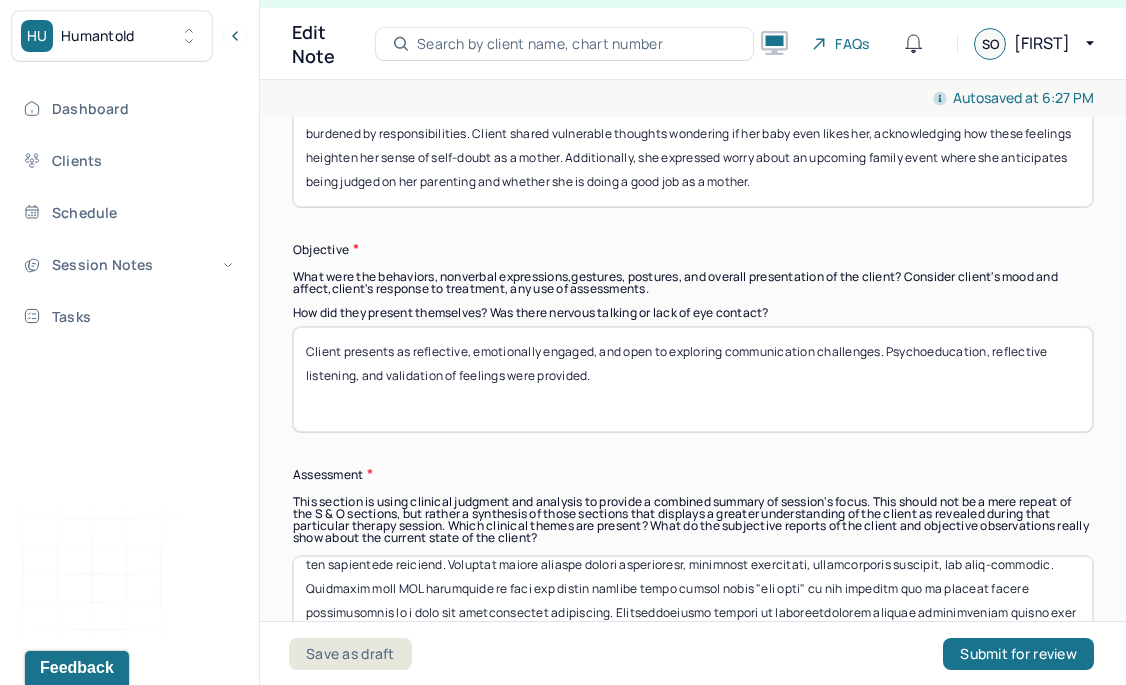 type on "Client reports ongoing frustration with the mental load of managing her home, expressing resentment toward her husband for appearing carefree in comparison. She noted that her husband seems to have the capacity to be more playful with their baby, while she feels burdened by responsibilities. Client shared vulnerable thoughts wondering if her baby even likes her, acknowledging how these feelings heighten her sense of self-doubt as a mother. Additionally, she expressed worry about an upcoming family event where she anticipates being judged on her parenting and whether she is doing a good job as a mother." 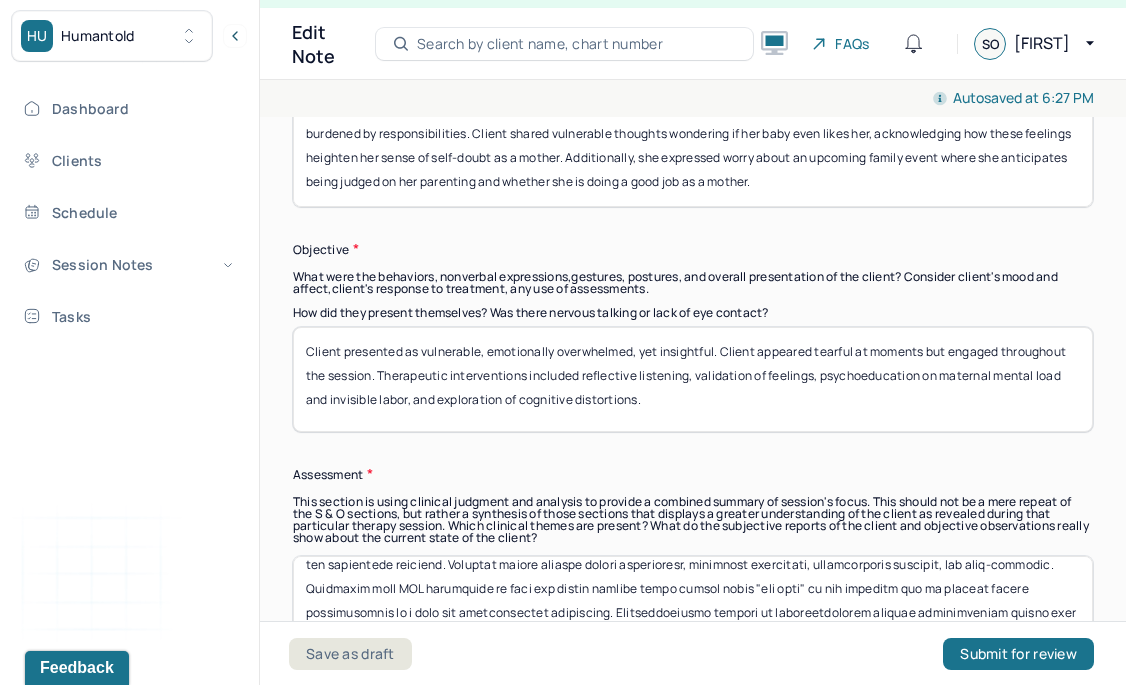 scroll, scrollTop: 1, scrollLeft: 0, axis: vertical 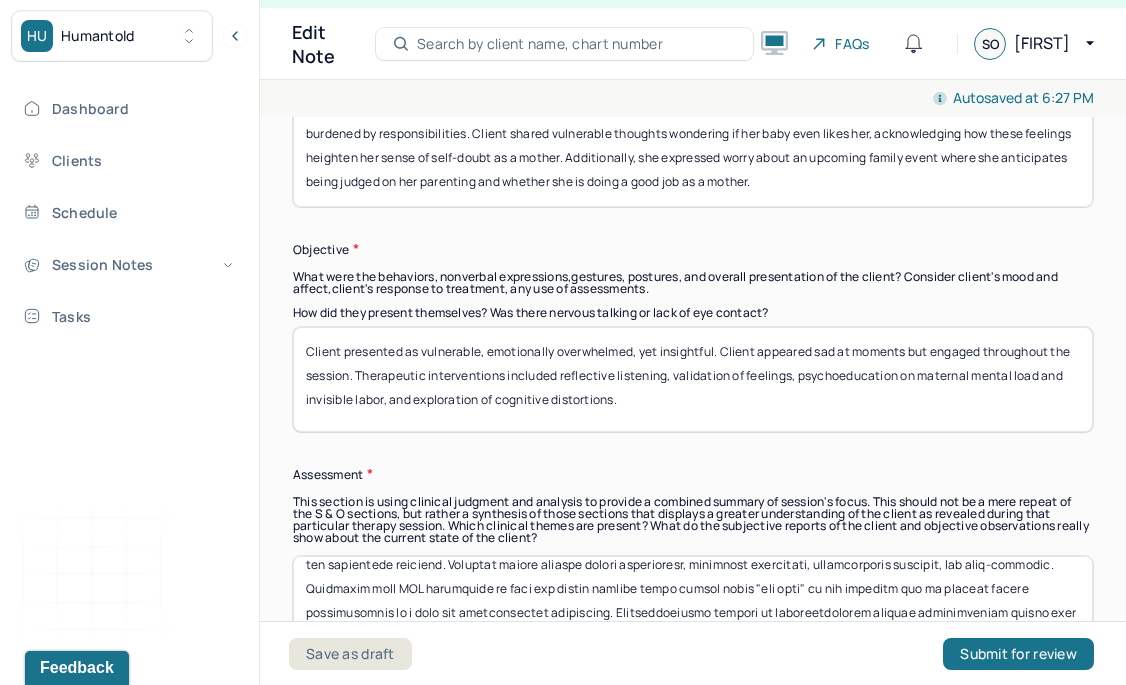 click on "Client presented as vulnerable, emotionally overwhelmed, yet insightful. Client appeared sad at moments but engaged throughout the session. Therapeutic interventions included reflective listening, validation of feelings, psychoeducation on maternal mental load and invisible labor, and exploration of cognitive distortions." at bounding box center [693, 379] 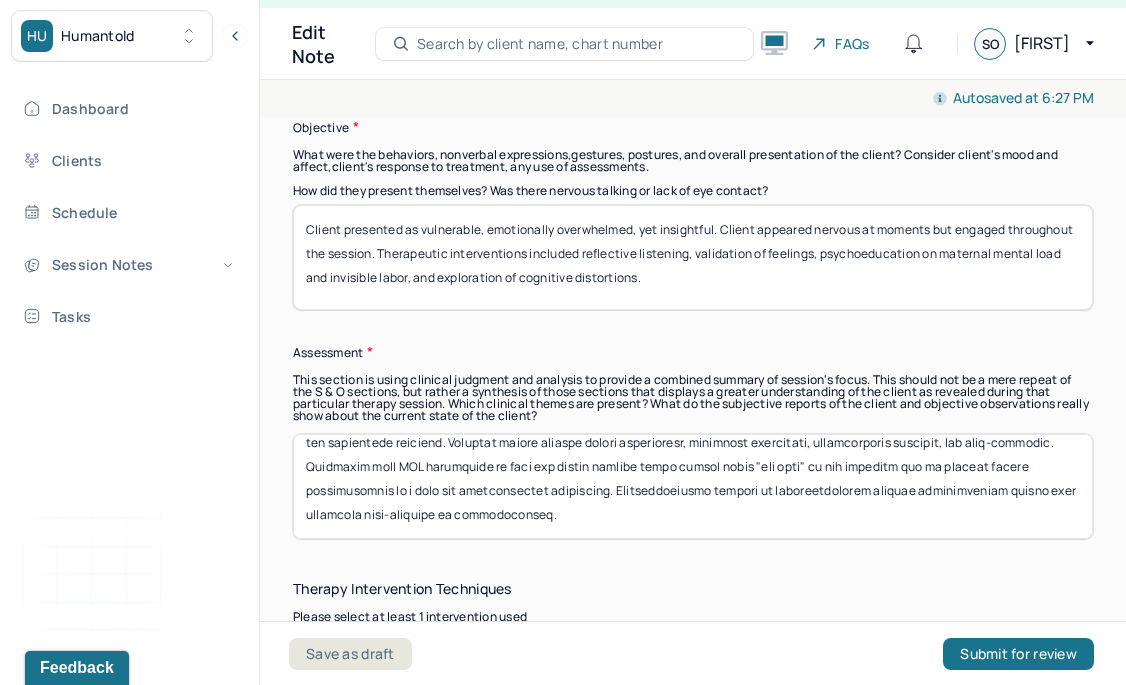 scroll, scrollTop: 1696, scrollLeft: 0, axis: vertical 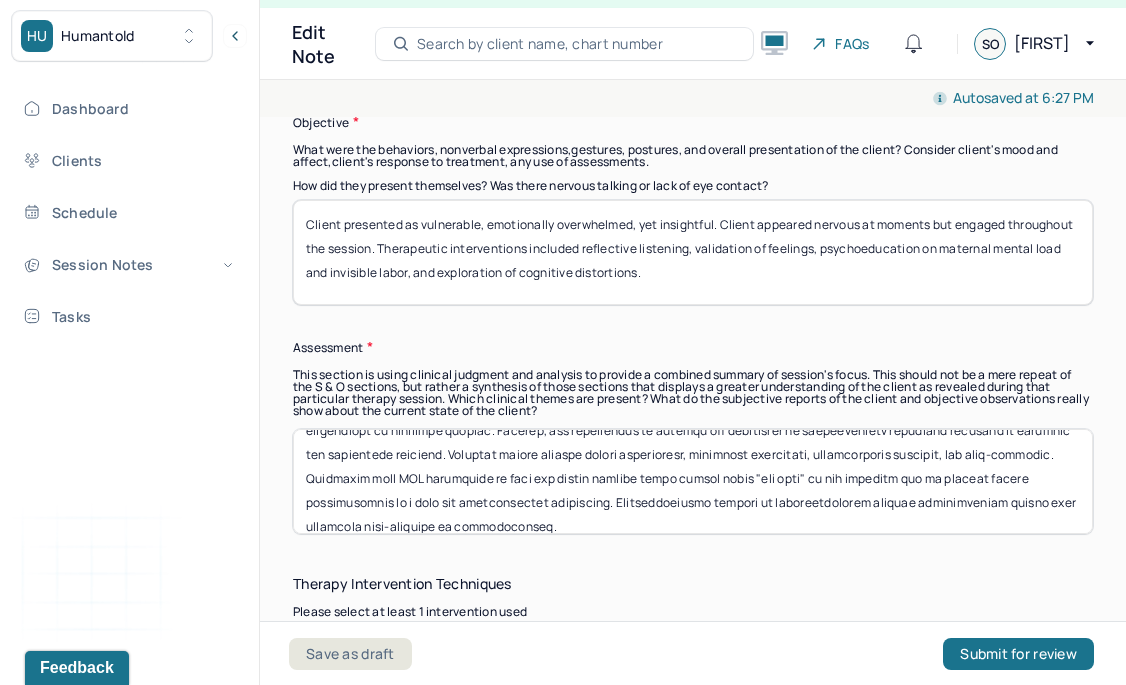 type on "Client presented as vulnerable, emotionally overwhelmed, yet insightful. Client appeared nervous at moments but engaged throughout the session. Therapeutic interventions included reflective listening, validation of feelings, psychoeducation on maternal mental load and invisible labor, and exploration of cognitive distortions." 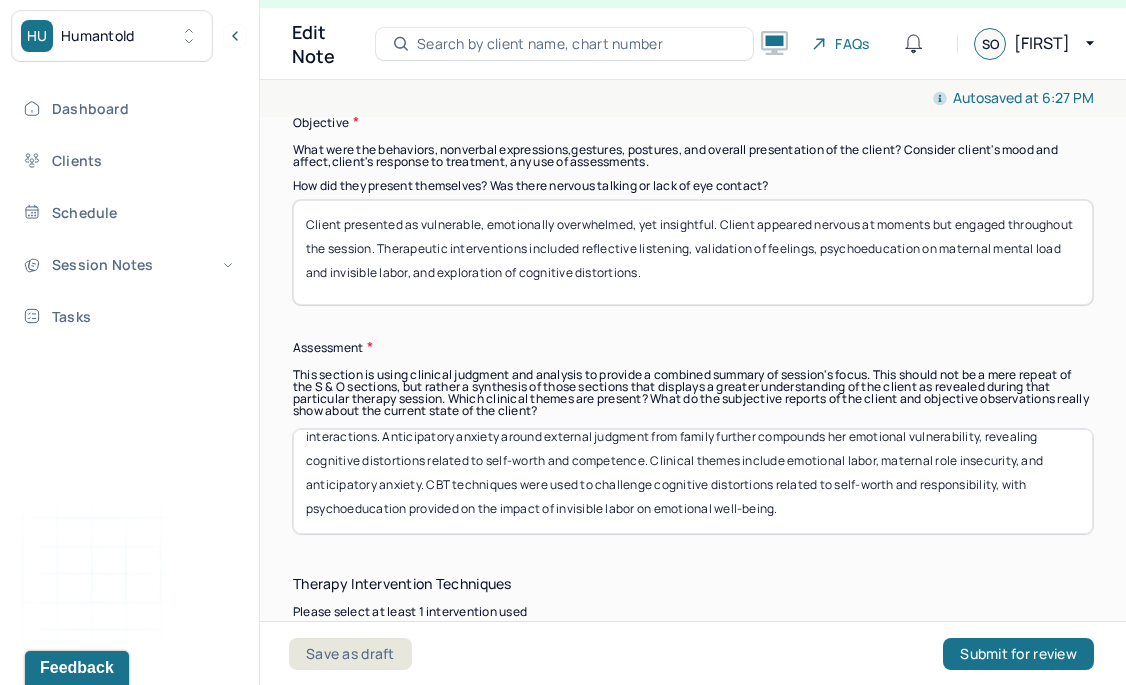 scroll, scrollTop: 184, scrollLeft: 0, axis: vertical 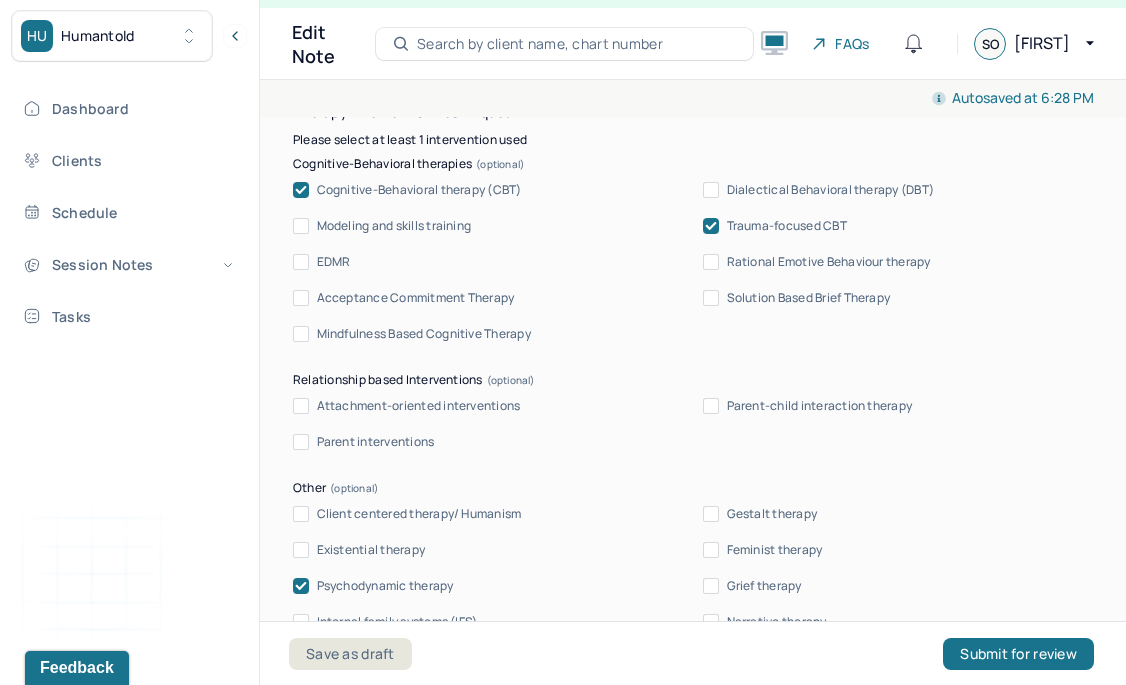 type on "Client is experiencing heightened emotional distress tied to the ongoing mental load of managing both home and motherhood responsibilities. Her feelings of resentment toward her husband reflect a deeper struggle with perceived inequality within their shared roles, exacerbating feelings of loneliness in her motherhood journey. The client’s intrusive worry about whether her baby "likes her" points to underlying self-doubt and insecurity in her maternal identity, possibly influenced by the comparison to her husband’s playful interactions. Anticipatory anxiety around external judgment from family further compounds her emotional vulnerability, revealing cognitive distortions related to self-worth and competence. Clinical themes include emotional labor, maternal role insecurity, and anticipatory anxiety. CBT techniques were used to challenge cognitive distortions related to self-worth and responsibility, with psychoeducation provided on the impact of invisible labor on emotional well-being." 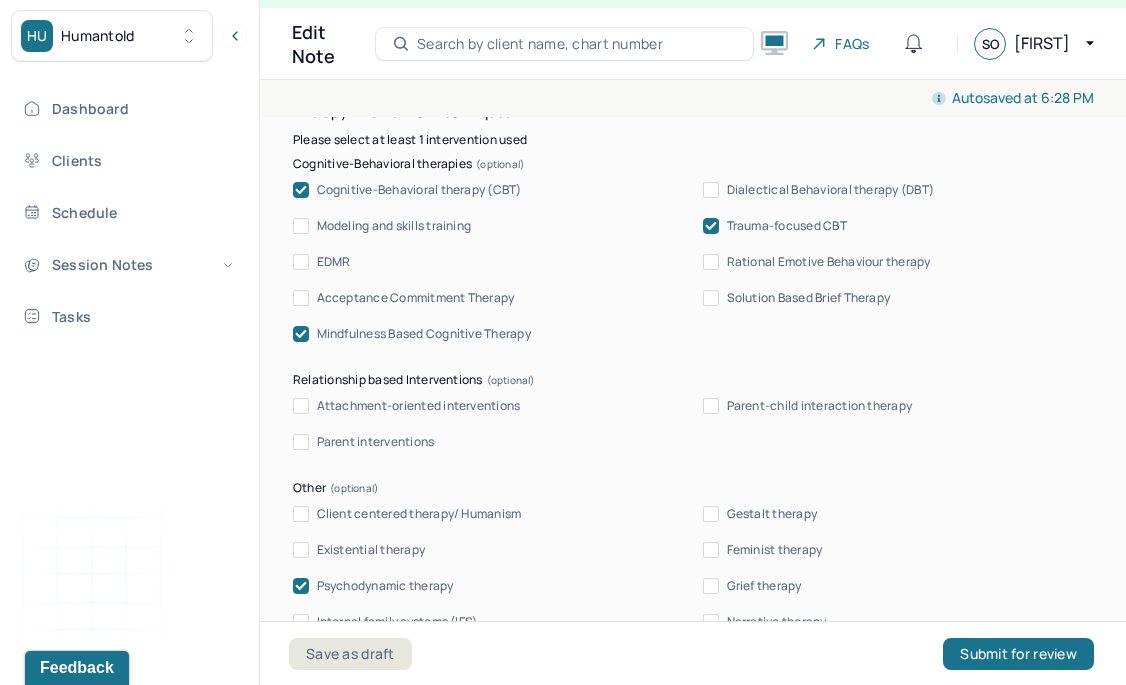scroll, scrollTop: 2199, scrollLeft: 0, axis: vertical 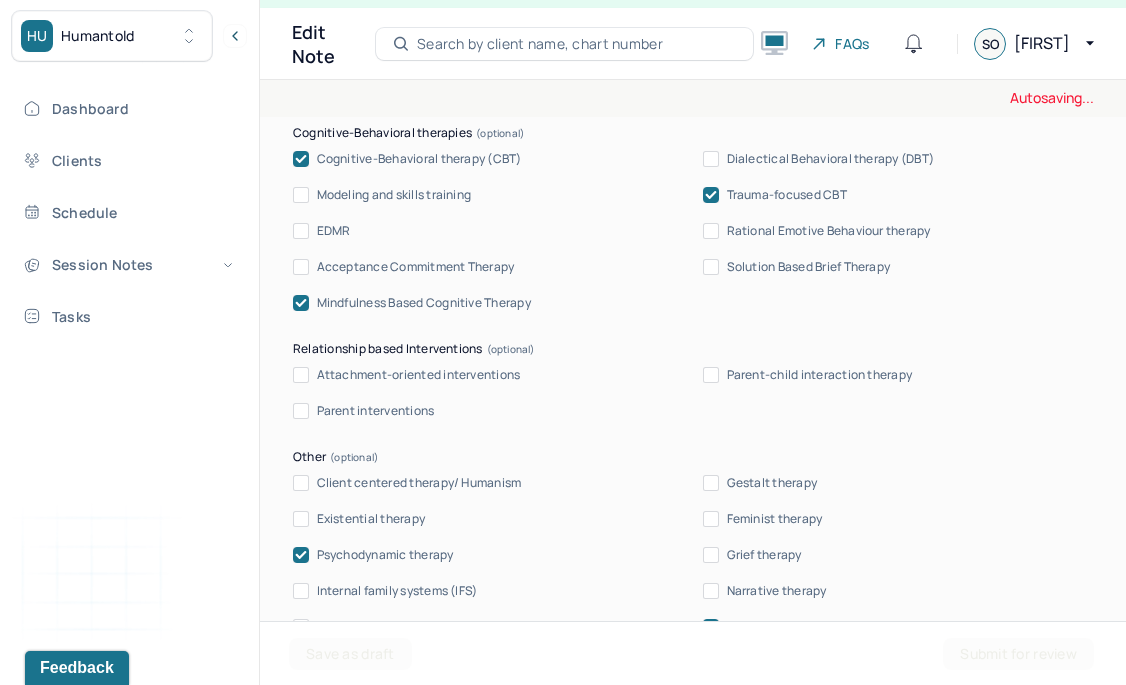 click on "Parent interventions" at bounding box center [301, 411] 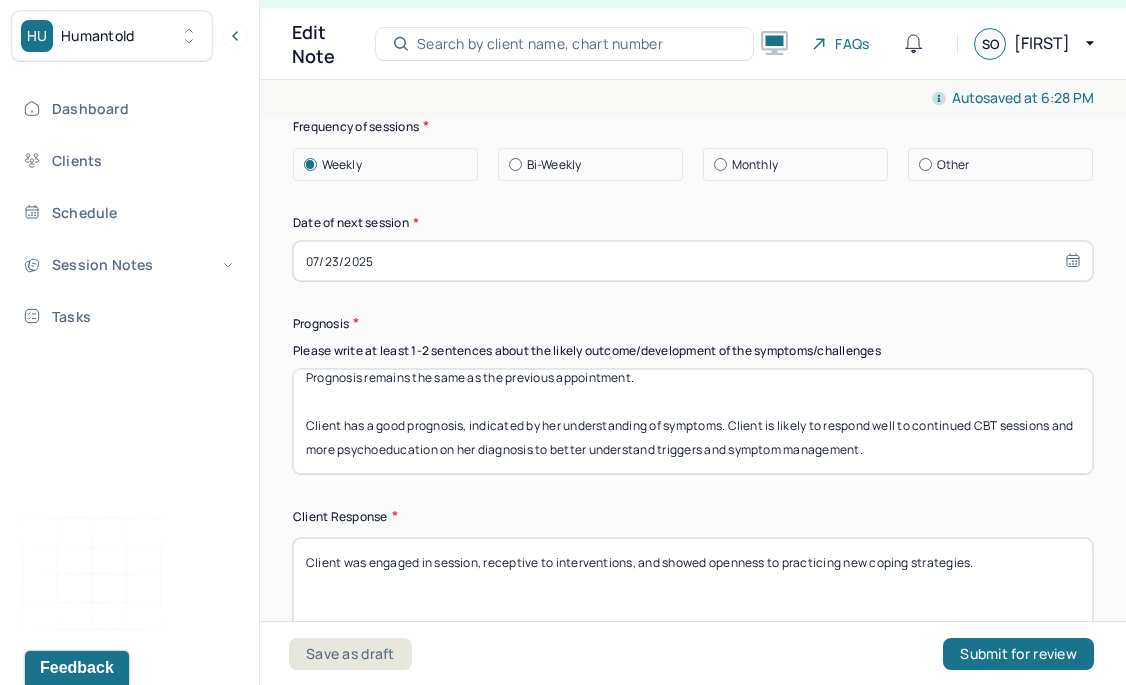 scroll, scrollTop: 3028, scrollLeft: 0, axis: vertical 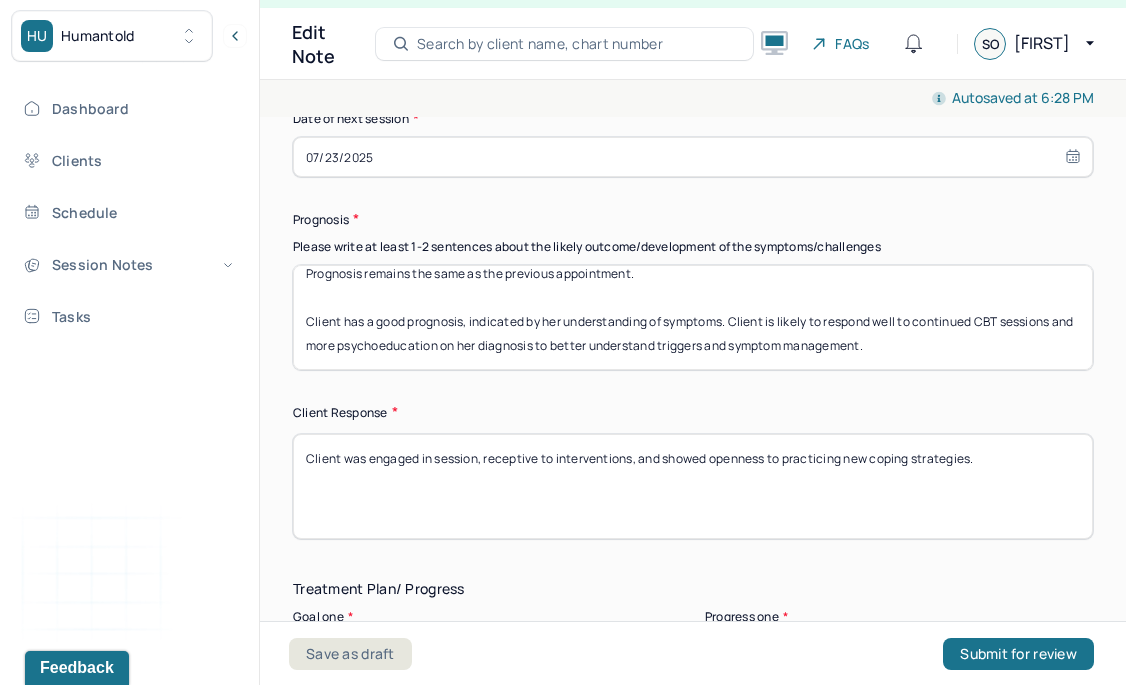 click on "Client was engaged in session, receptive to interventions, and showed openness to practicing new coping strategies." at bounding box center (693, 486) 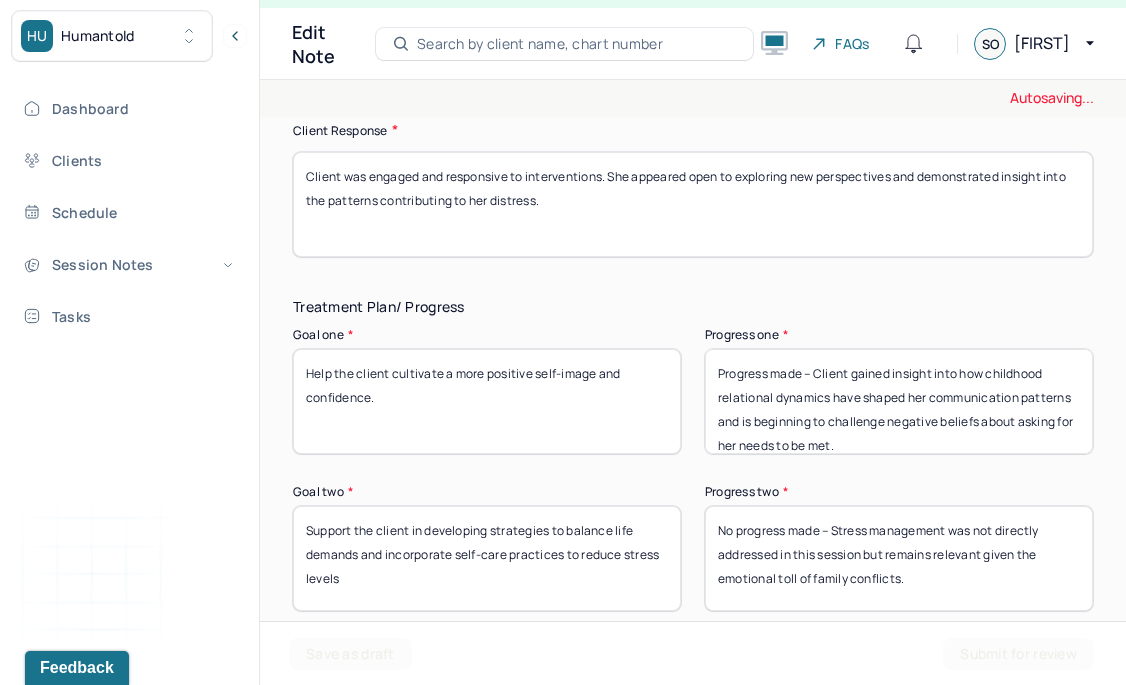 scroll, scrollTop: 3414, scrollLeft: 0, axis: vertical 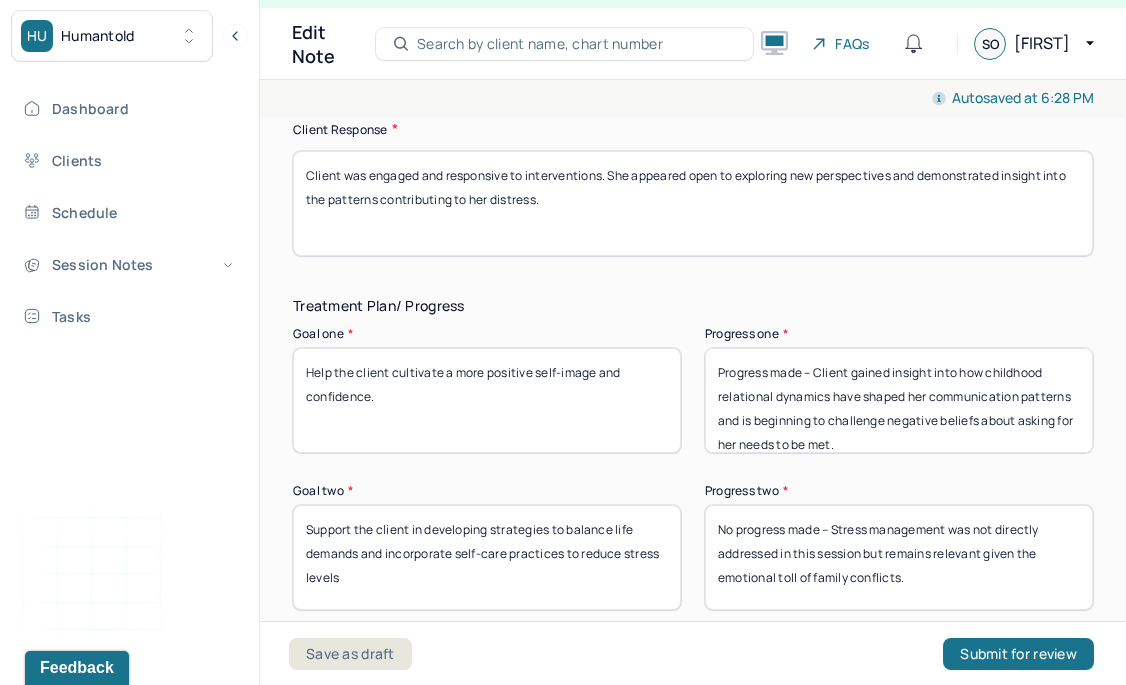 type on "Client was engaged and responsive to interventions. She appeared open to exploring new perspectives and demonstrated insight into the patterns contributing to her distress." 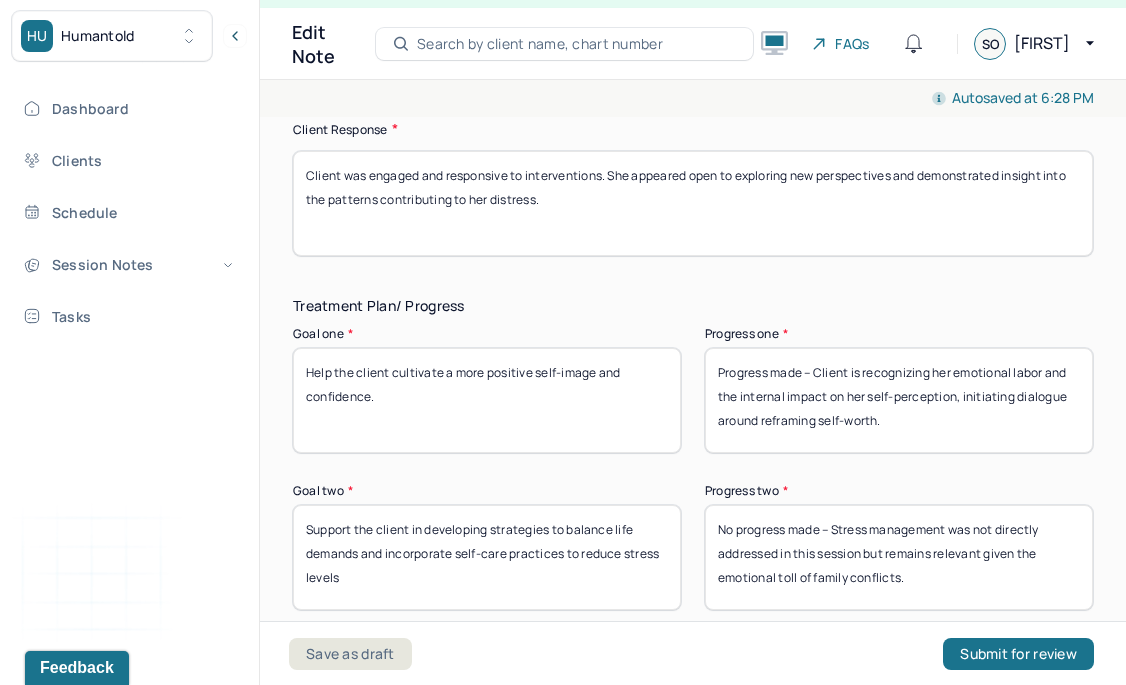 scroll, scrollTop: 0, scrollLeft: 0, axis: both 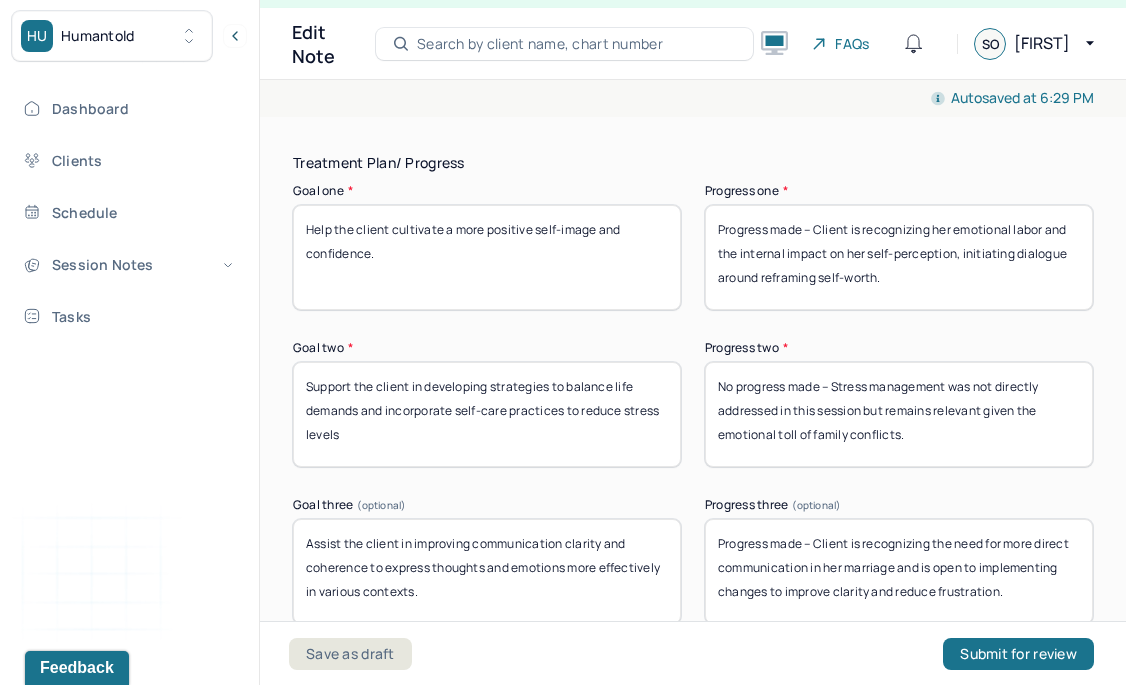 type on "Progress made – Client is recognizing her emotional labor and the internal impact on her self-perception, initiating dialogue around reframing self-worth." 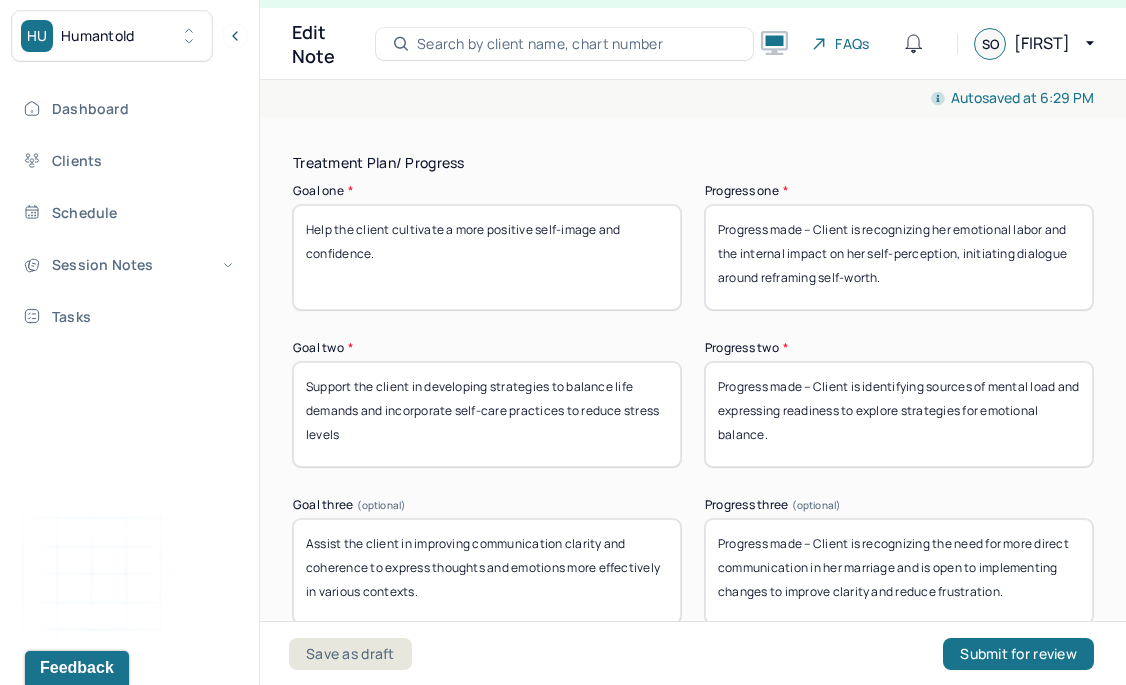 scroll, scrollTop: 24, scrollLeft: 0, axis: vertical 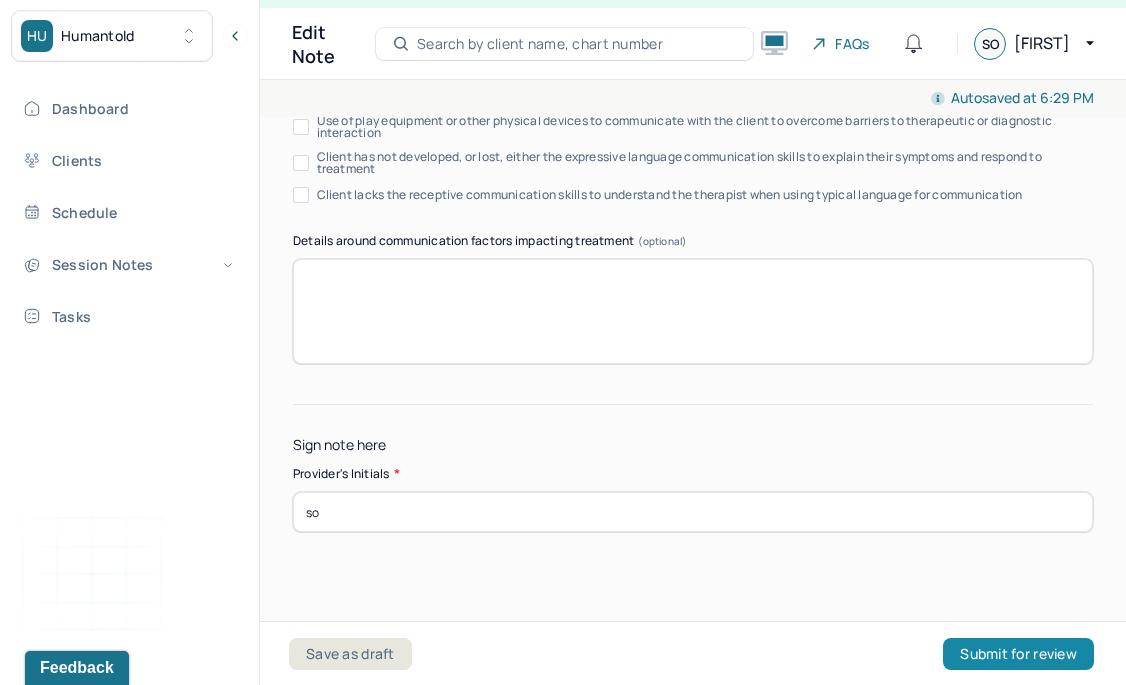 type on "Progress made – Client reflected on how indirect communication impacts her relationship and expressed openness to practicing more direct, assertive communication with her husband." 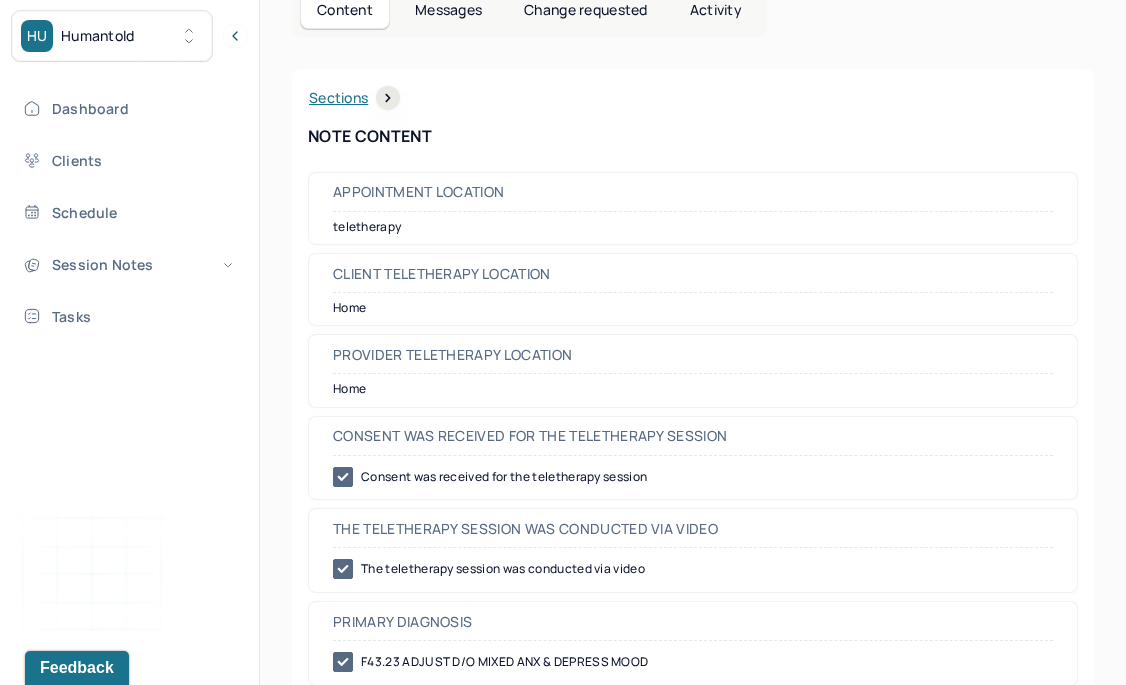 scroll, scrollTop: 287, scrollLeft: 0, axis: vertical 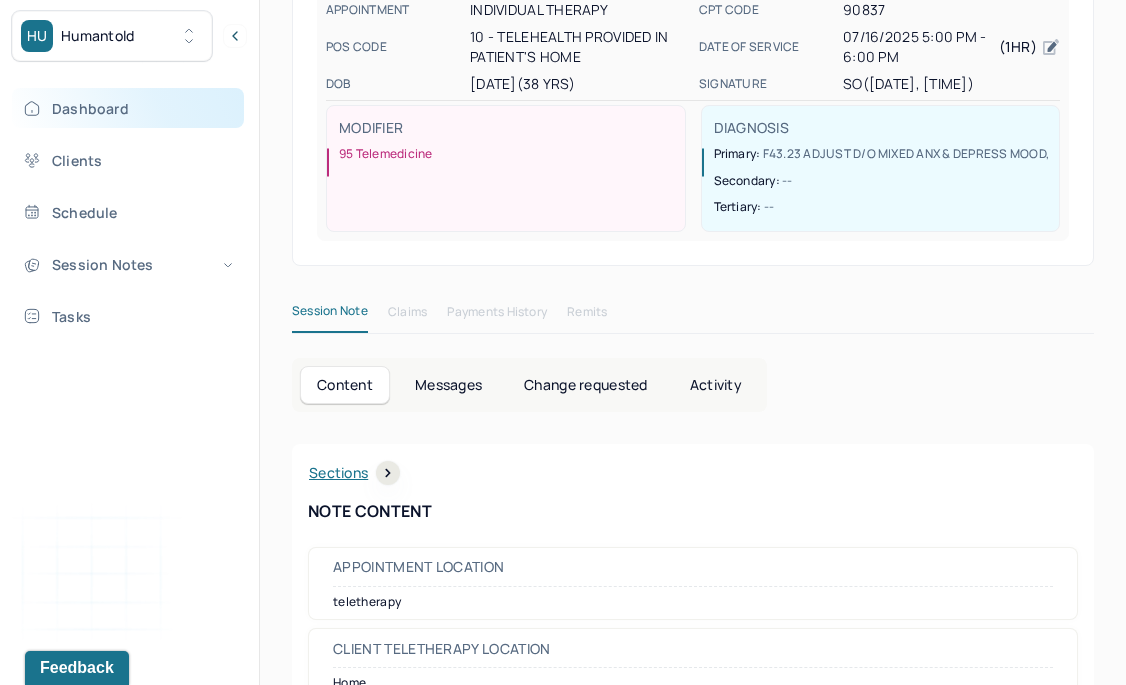 click on "Dashboard" at bounding box center (128, 108) 